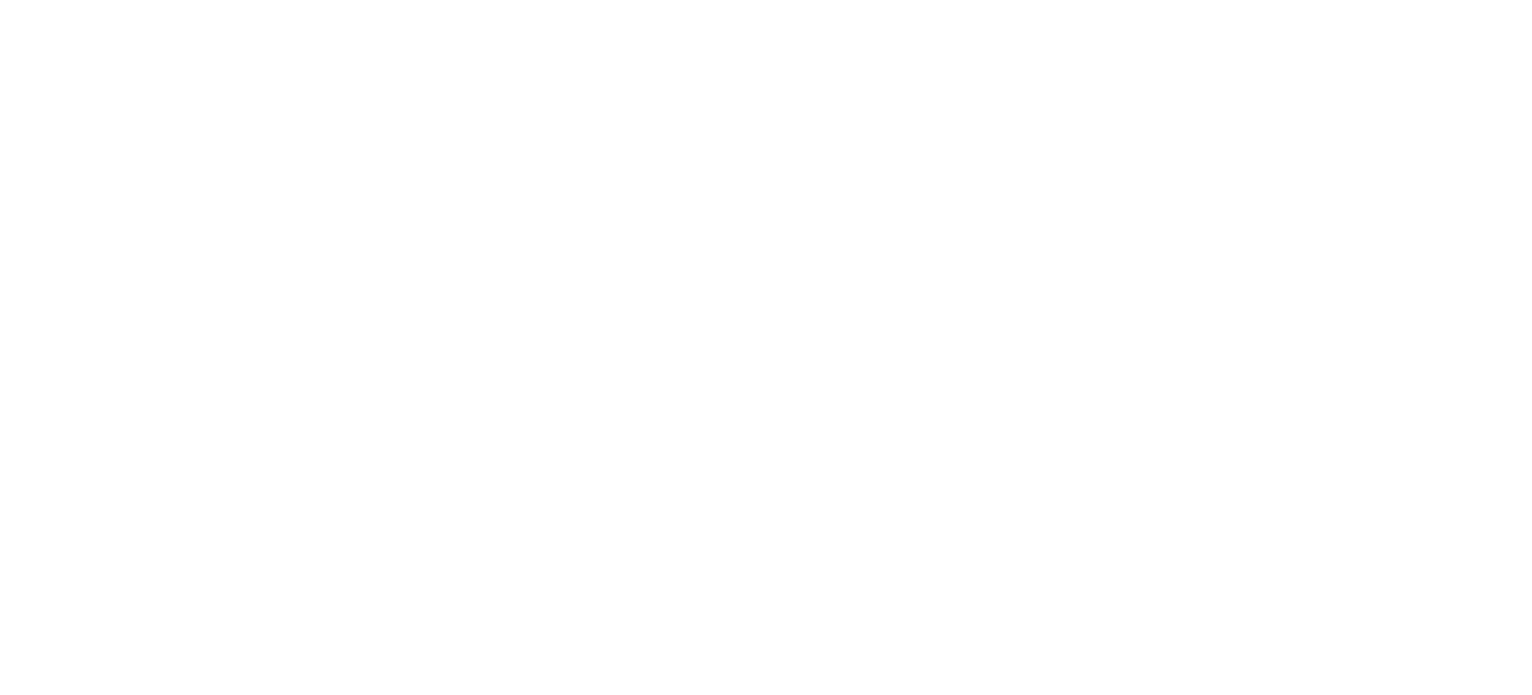 scroll, scrollTop: 0, scrollLeft: 0, axis: both 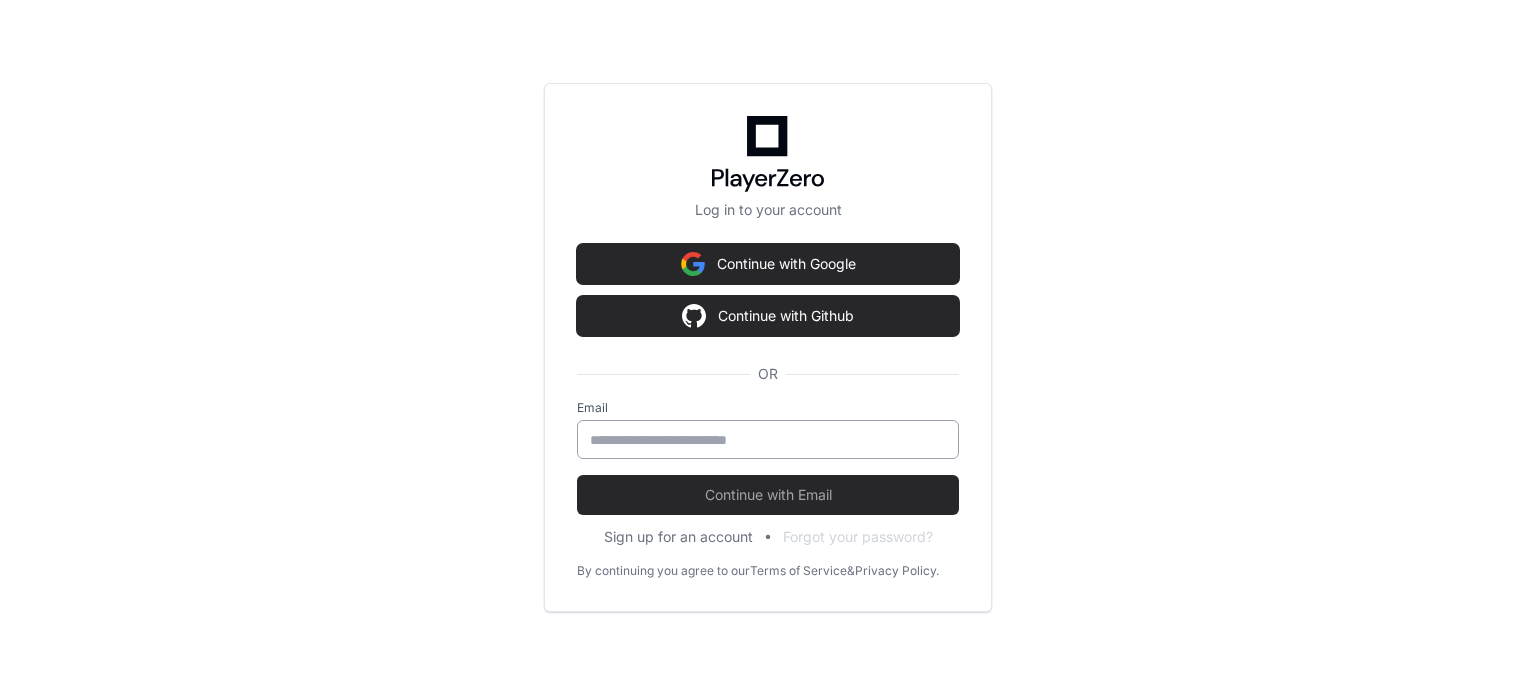 click at bounding box center (768, 440) 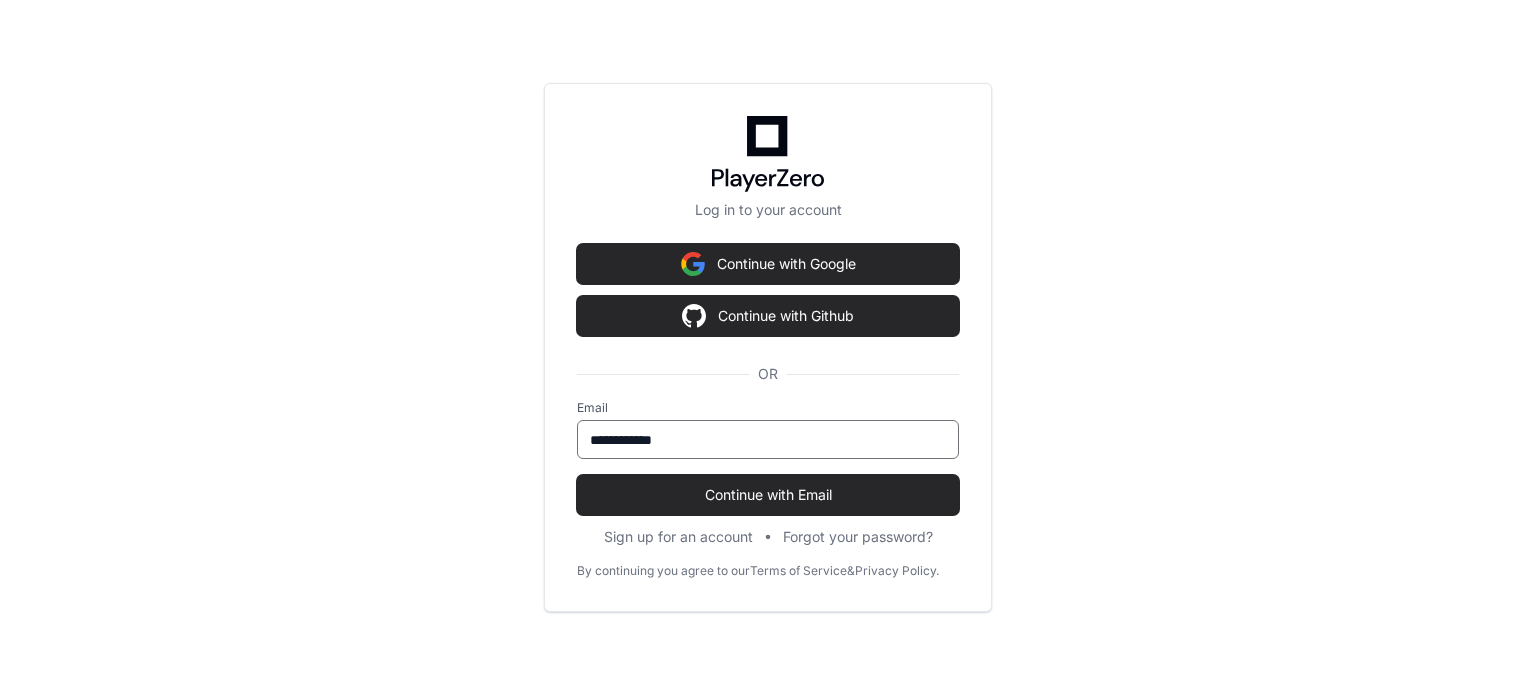 type on "**********" 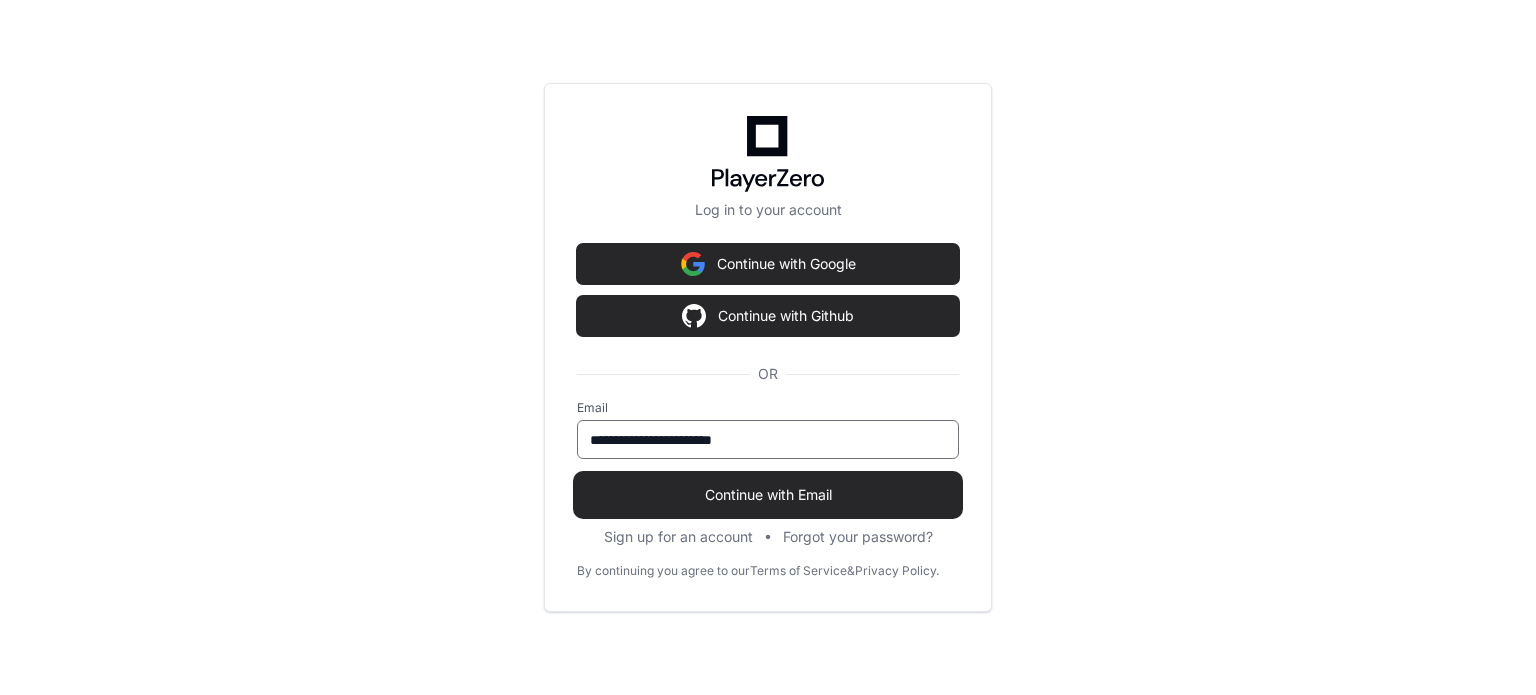 click on "Continue with Email" at bounding box center [768, 495] 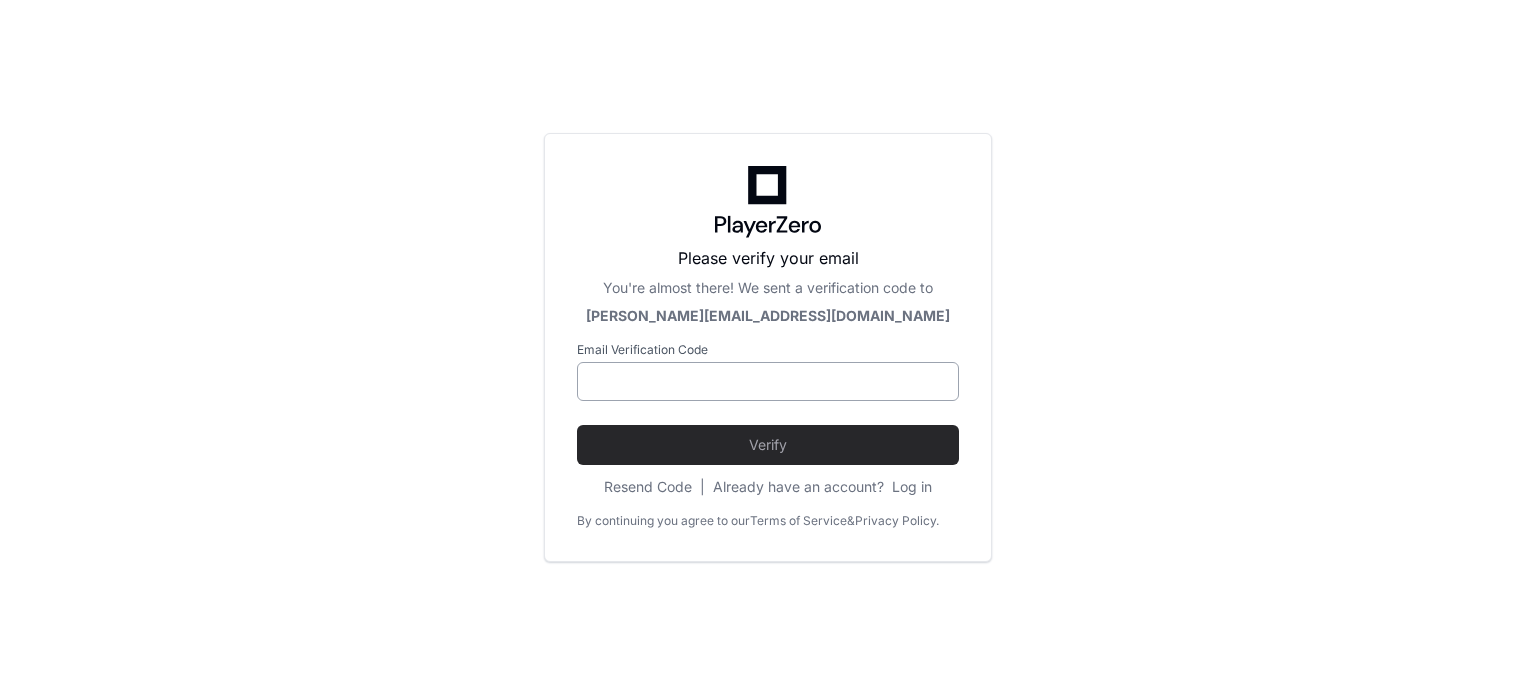click at bounding box center (768, 382) 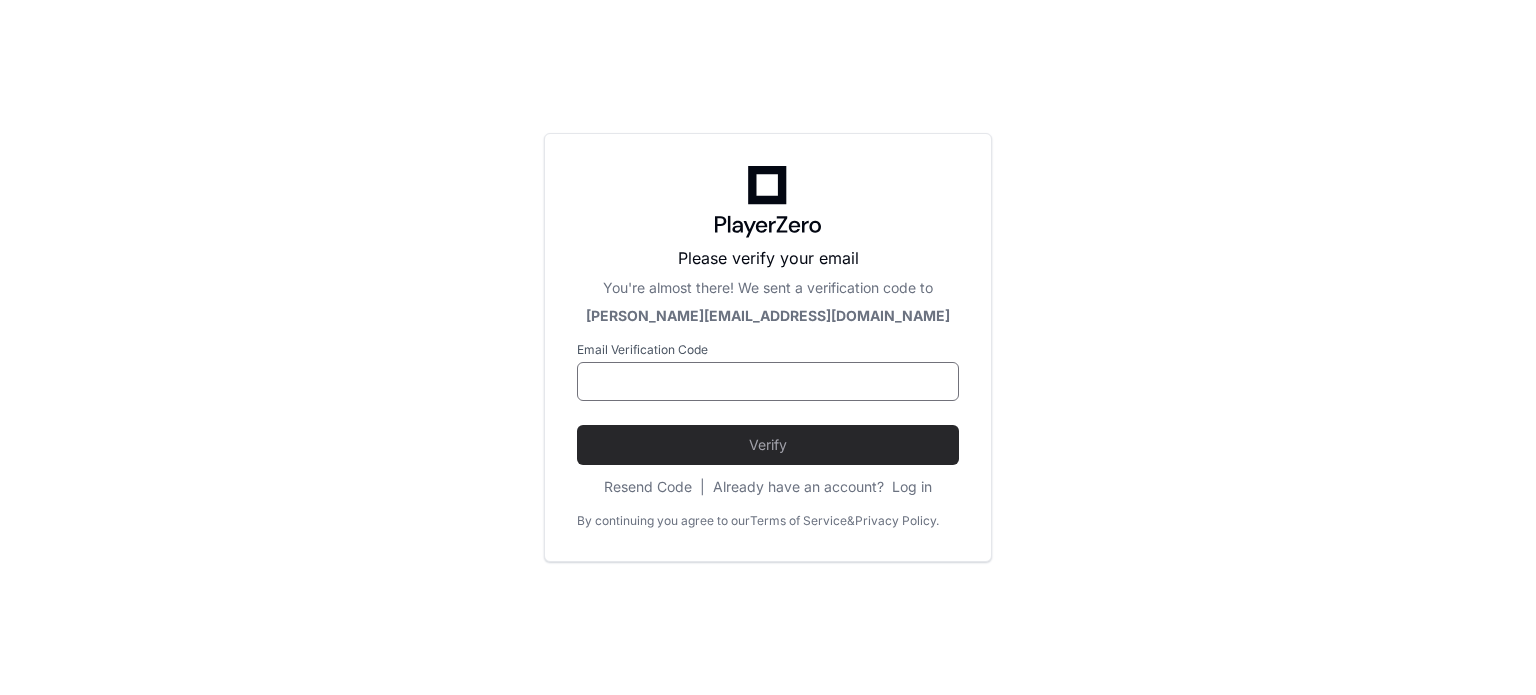 paste on "******" 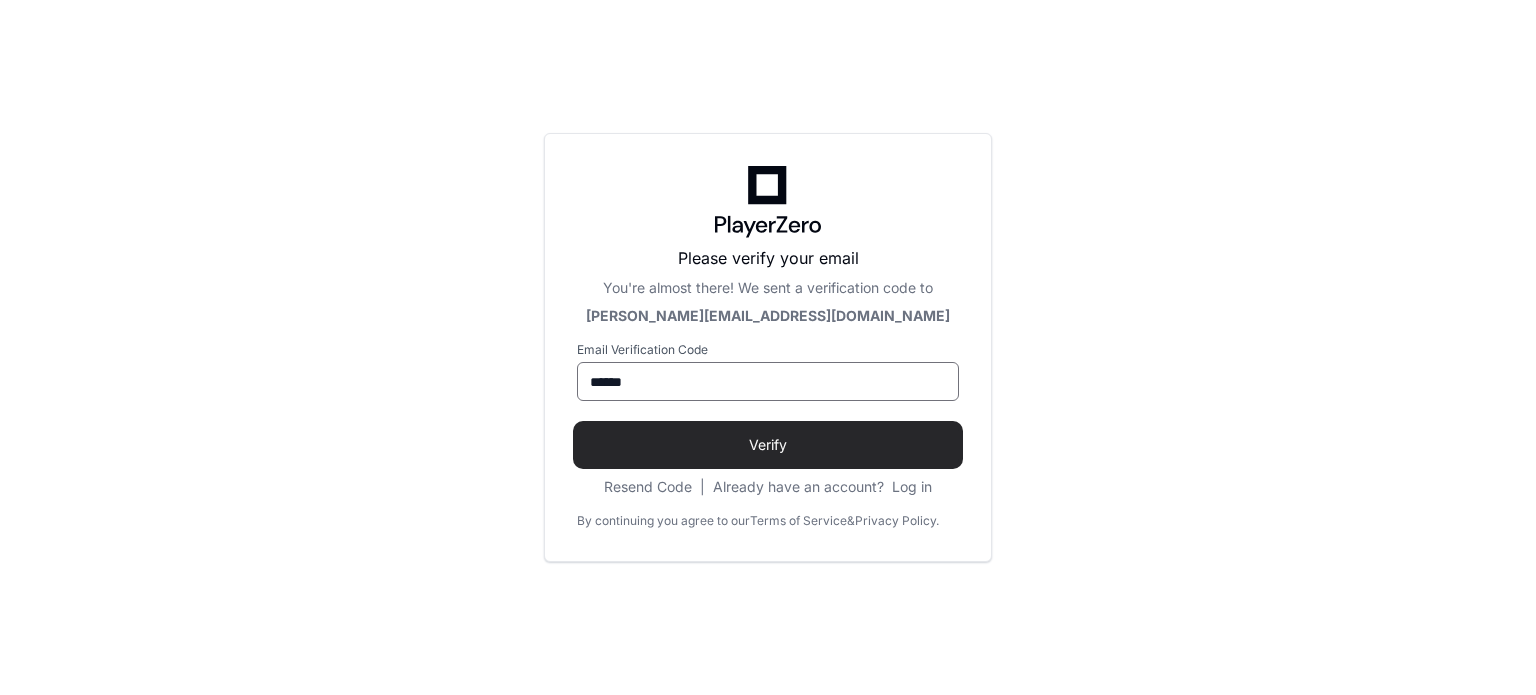 type on "******" 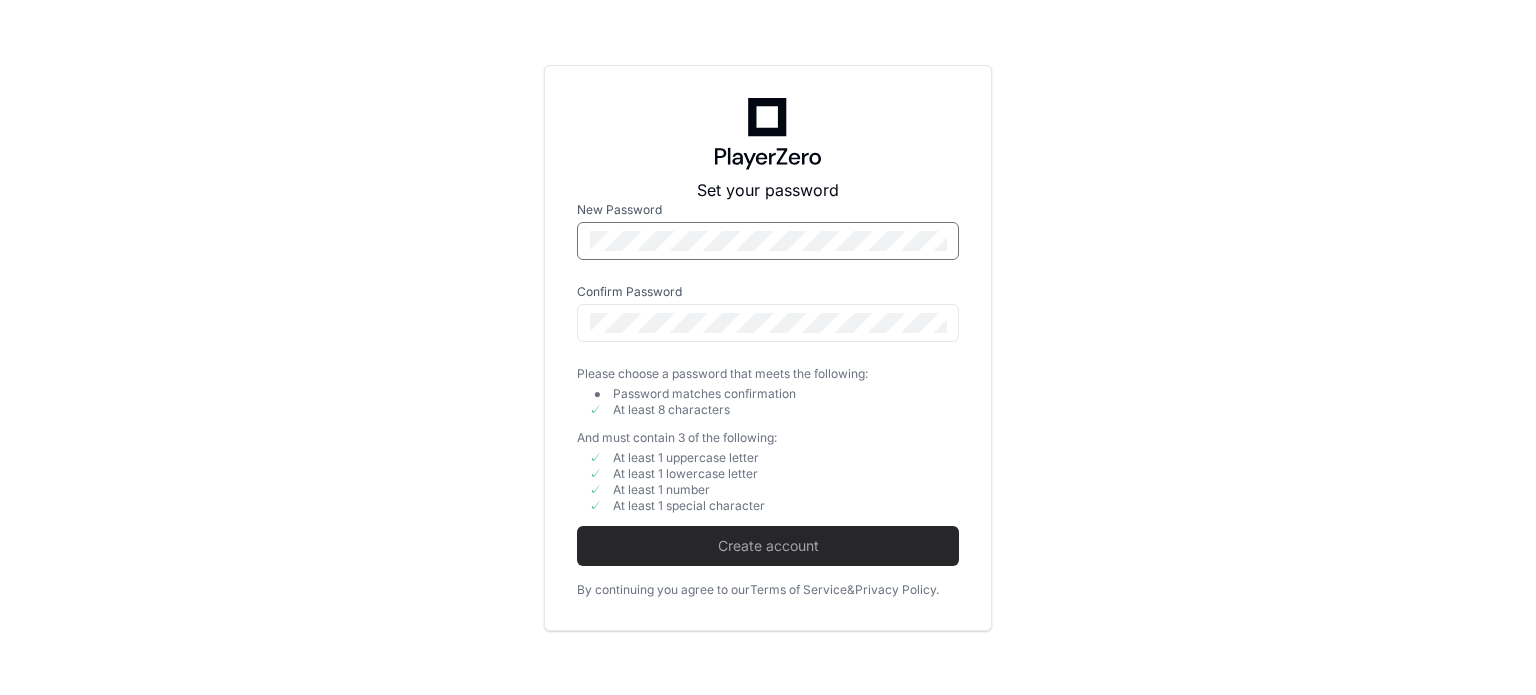 click on "Set your password New Password Confirm Password Please choose a password that meets the following:  Password matches confirmation   At least 8 characters  And must contain 3 of the following:  At least 1 uppercase letter   At least 1 lowercase letter   At least 1 number   At least 1 special character  Create account By continuing you agree to our   Terms of Service   &   Privacy Policy." at bounding box center (768, 347) 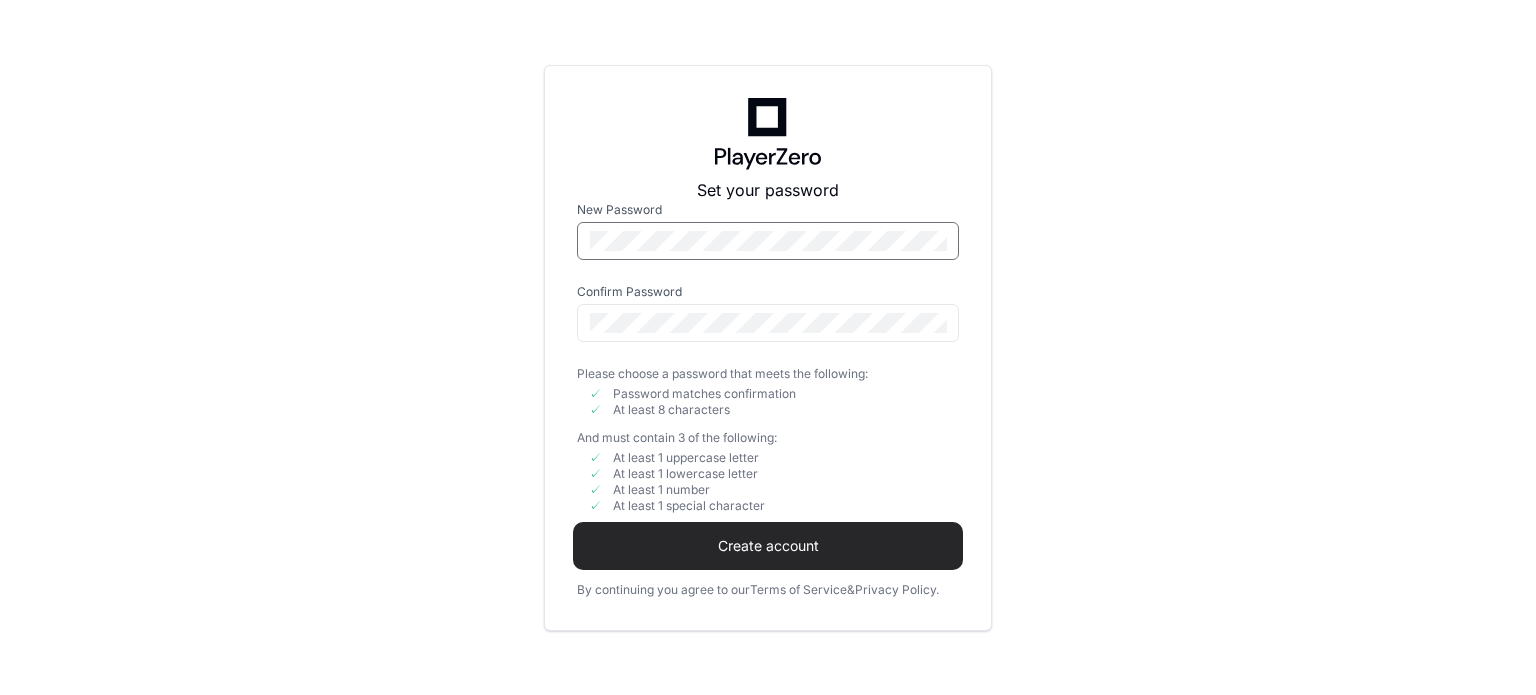 click on "Create account" at bounding box center [768, 546] 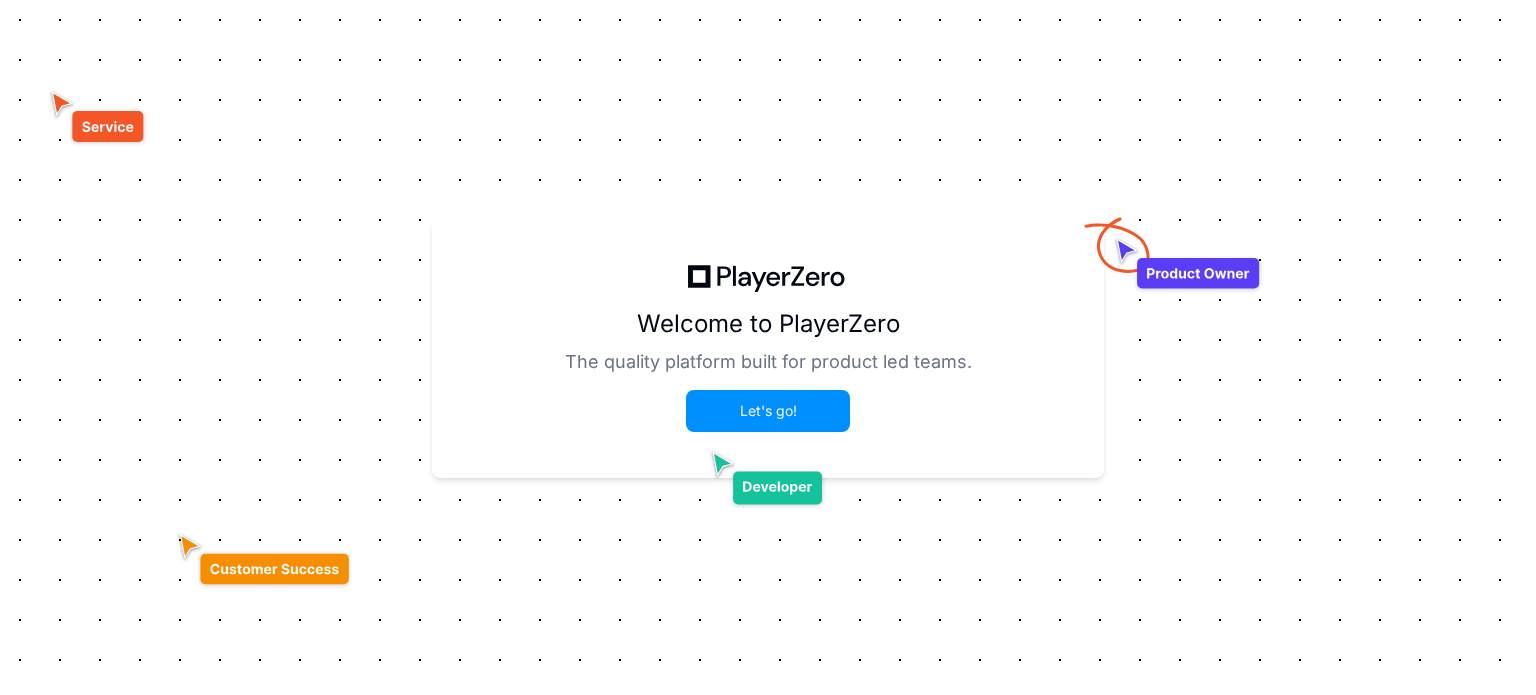 click 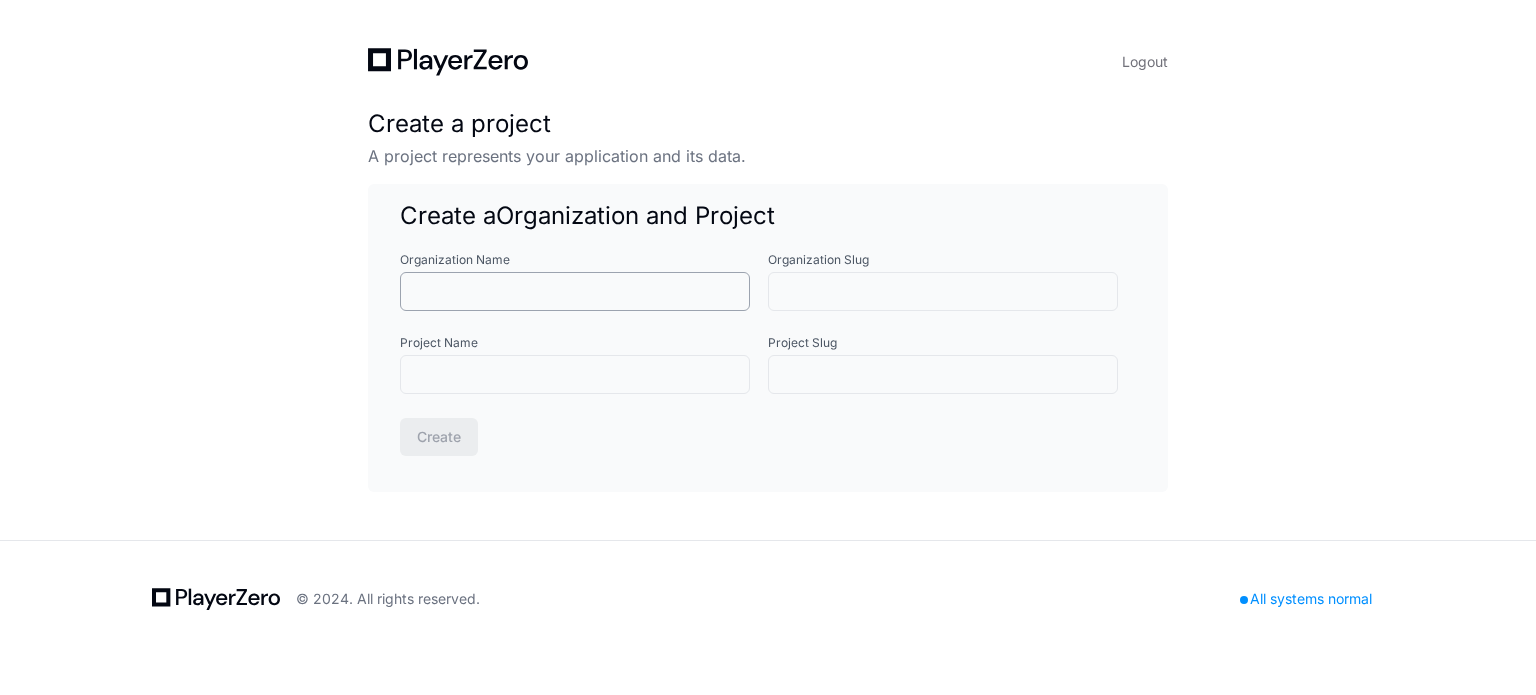 click on "Organization Name" at bounding box center [575, 292] 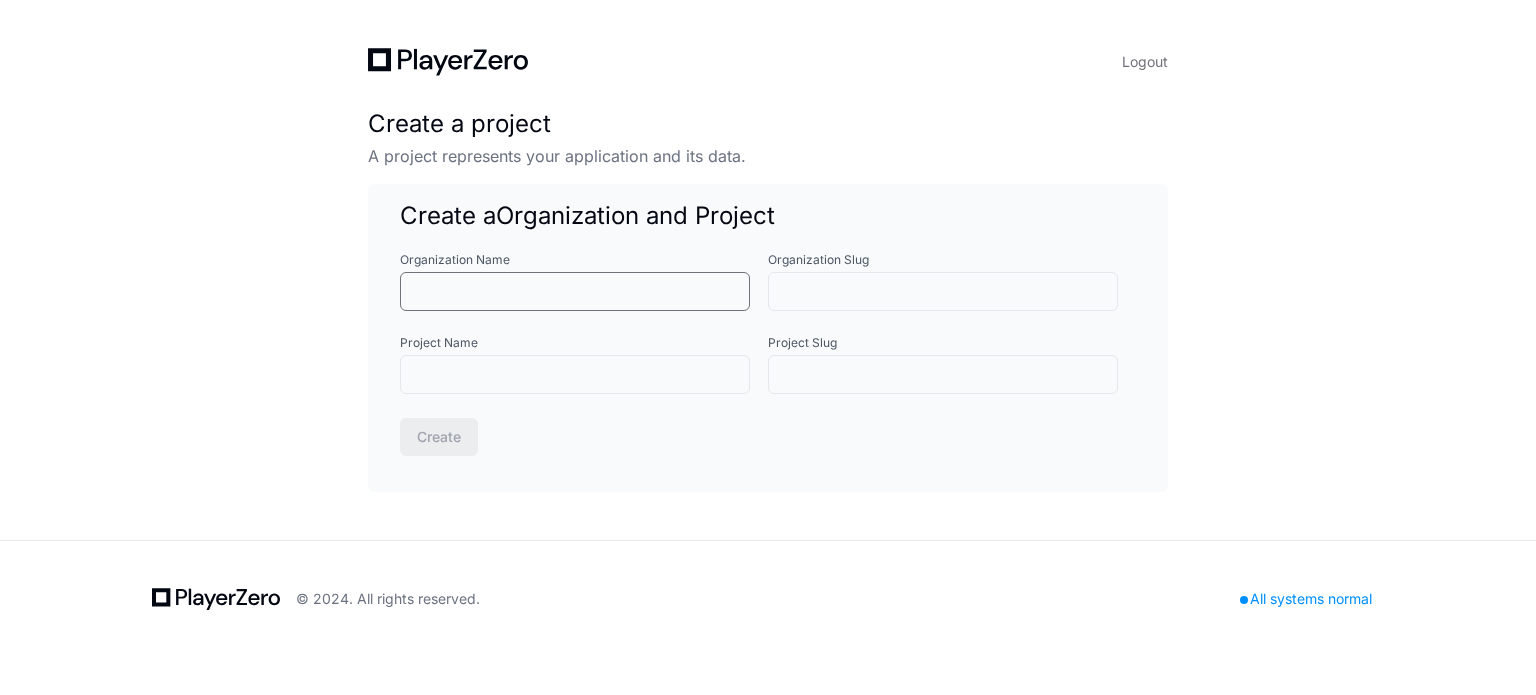 click on "Organization Name" at bounding box center (575, 292) 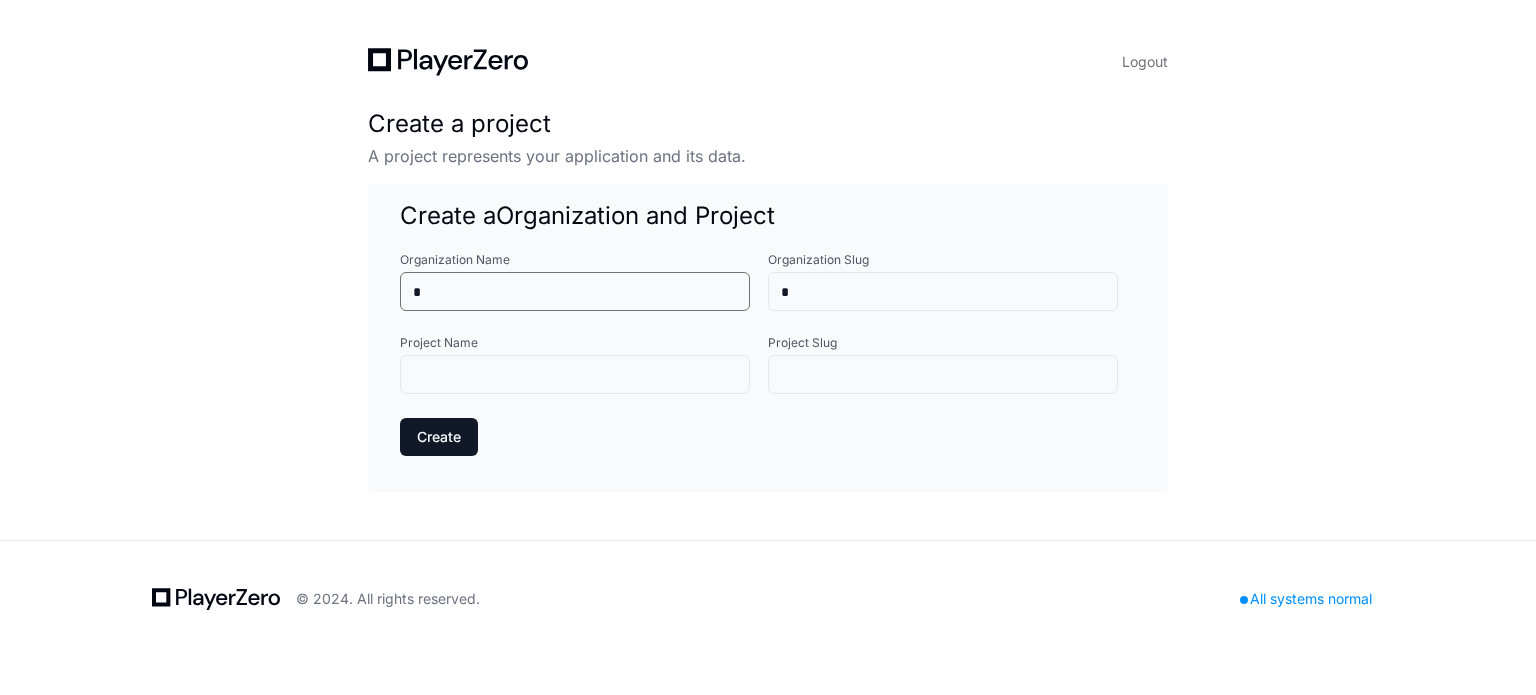type on "**" 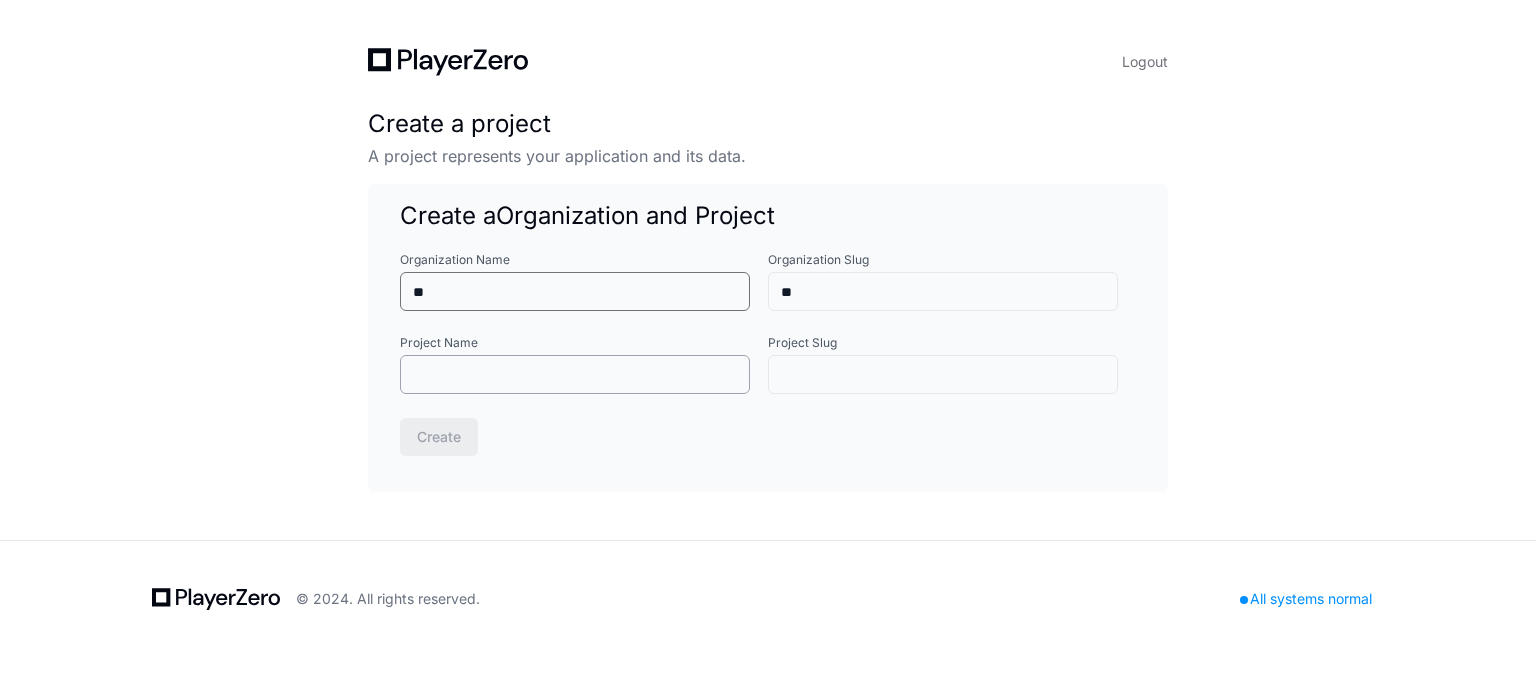 type on "**" 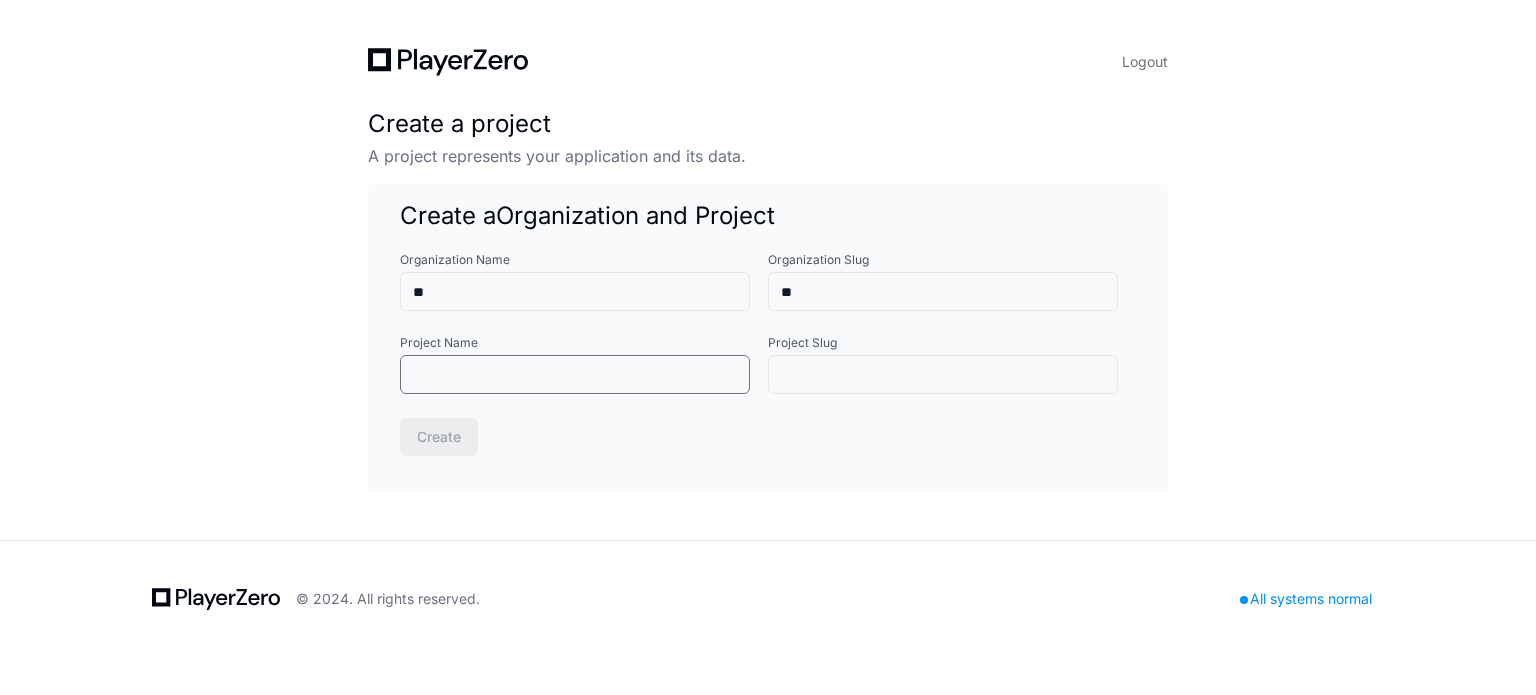 type on "*" 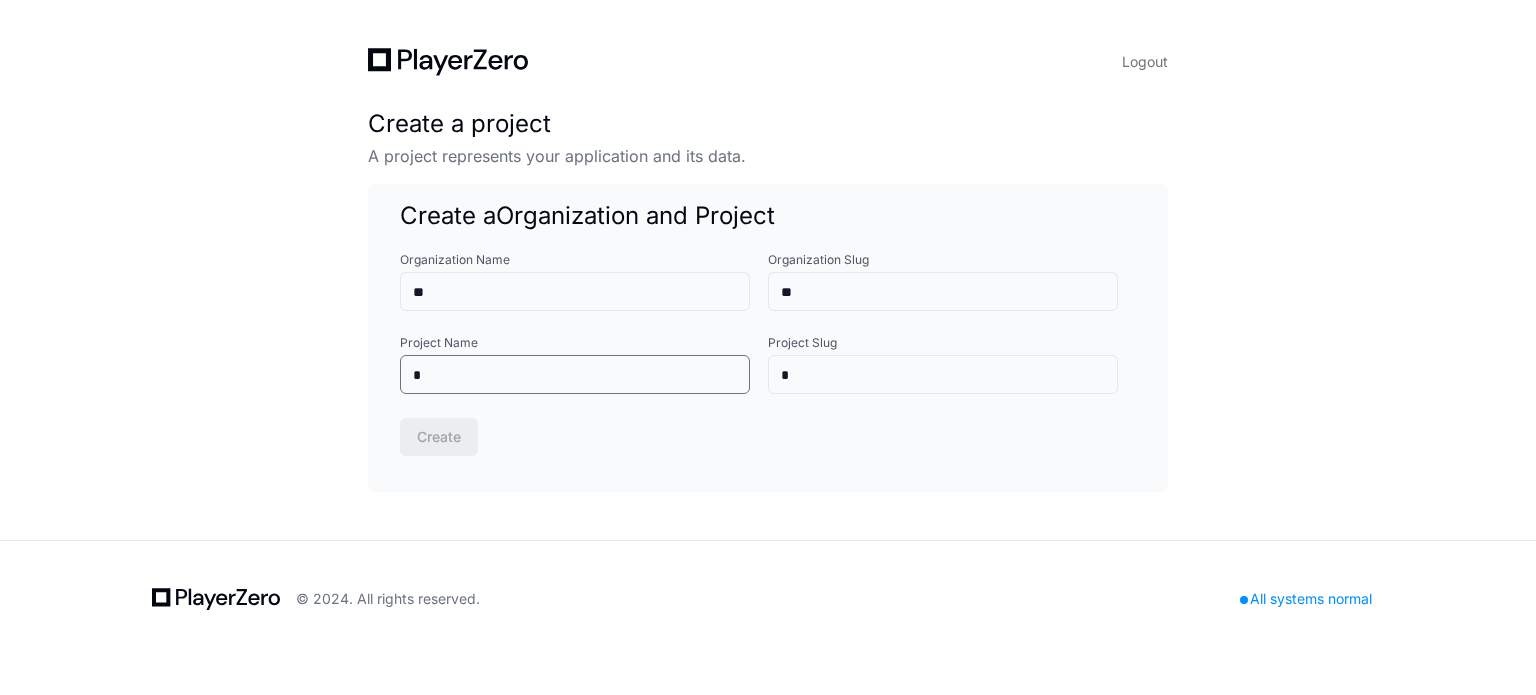type on "**" 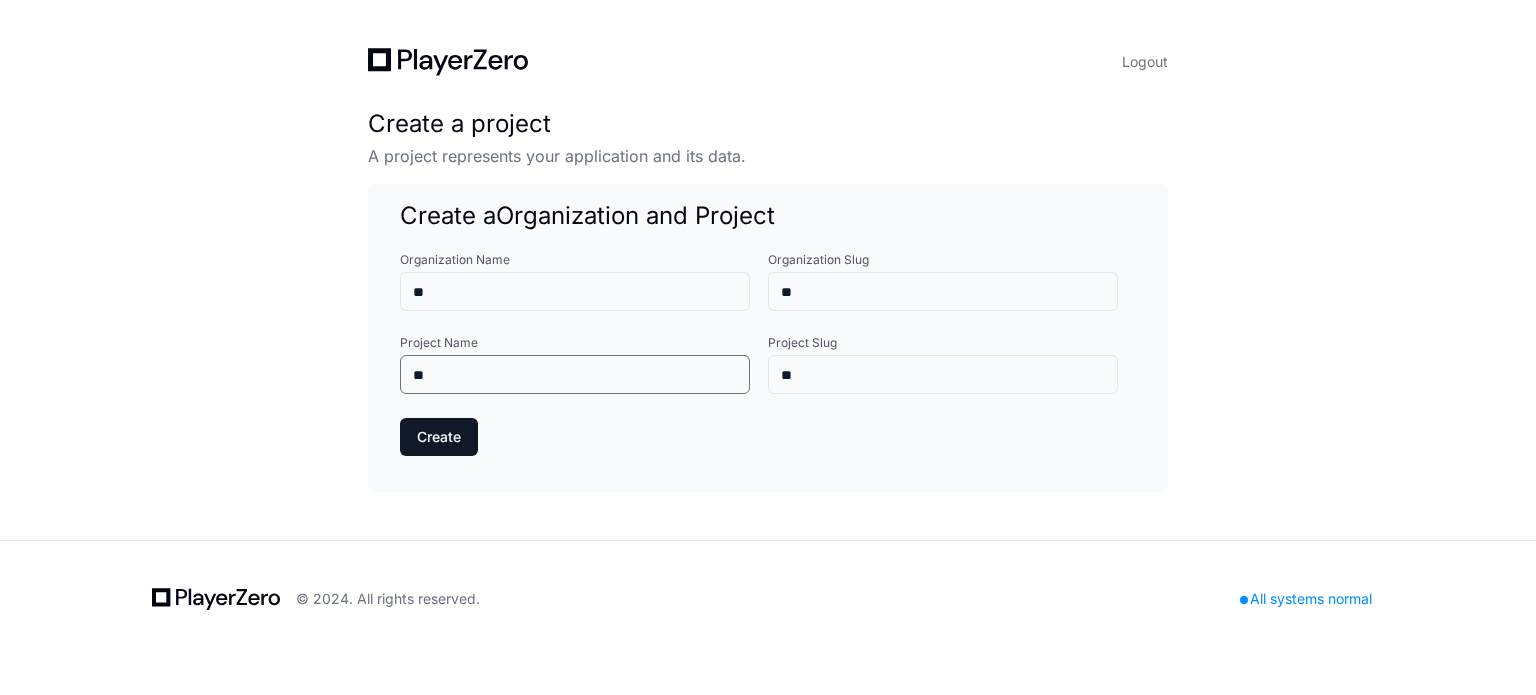 type on "**" 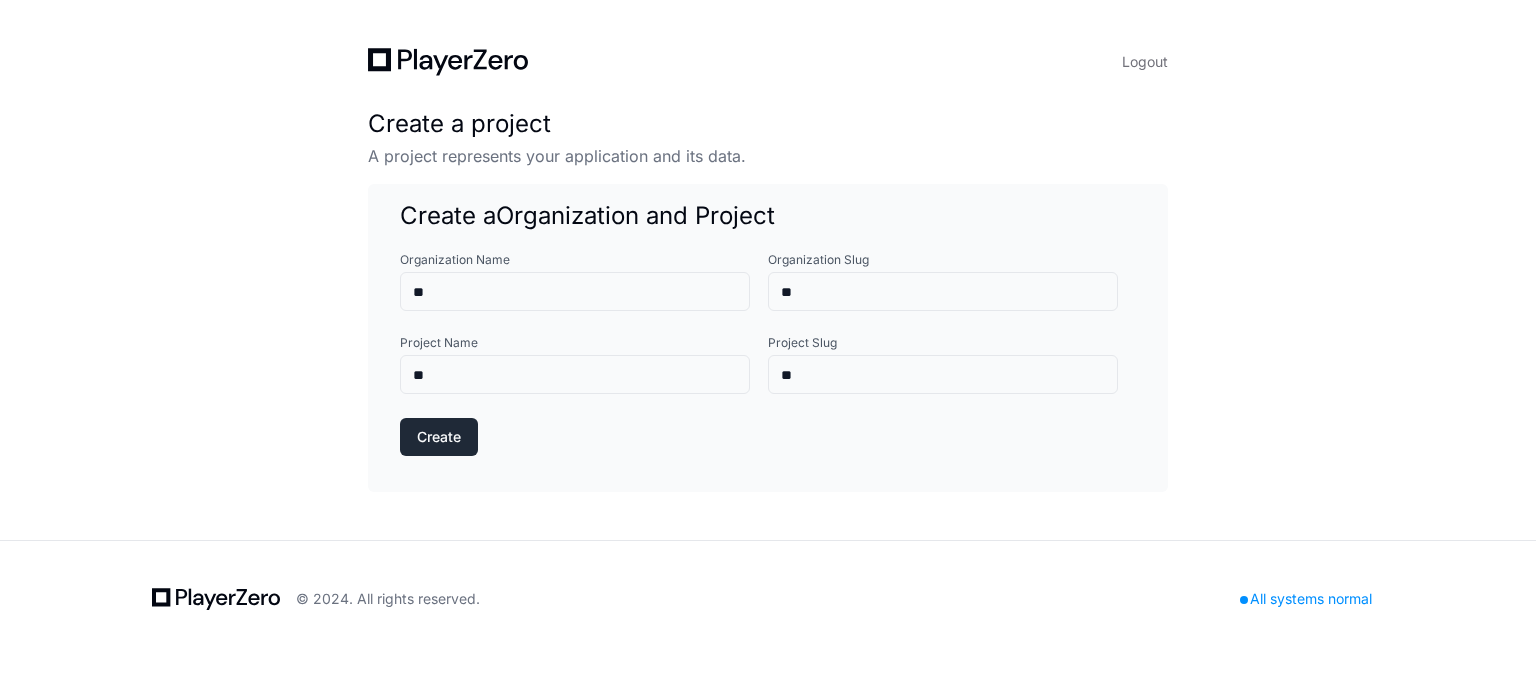 click on "Create" 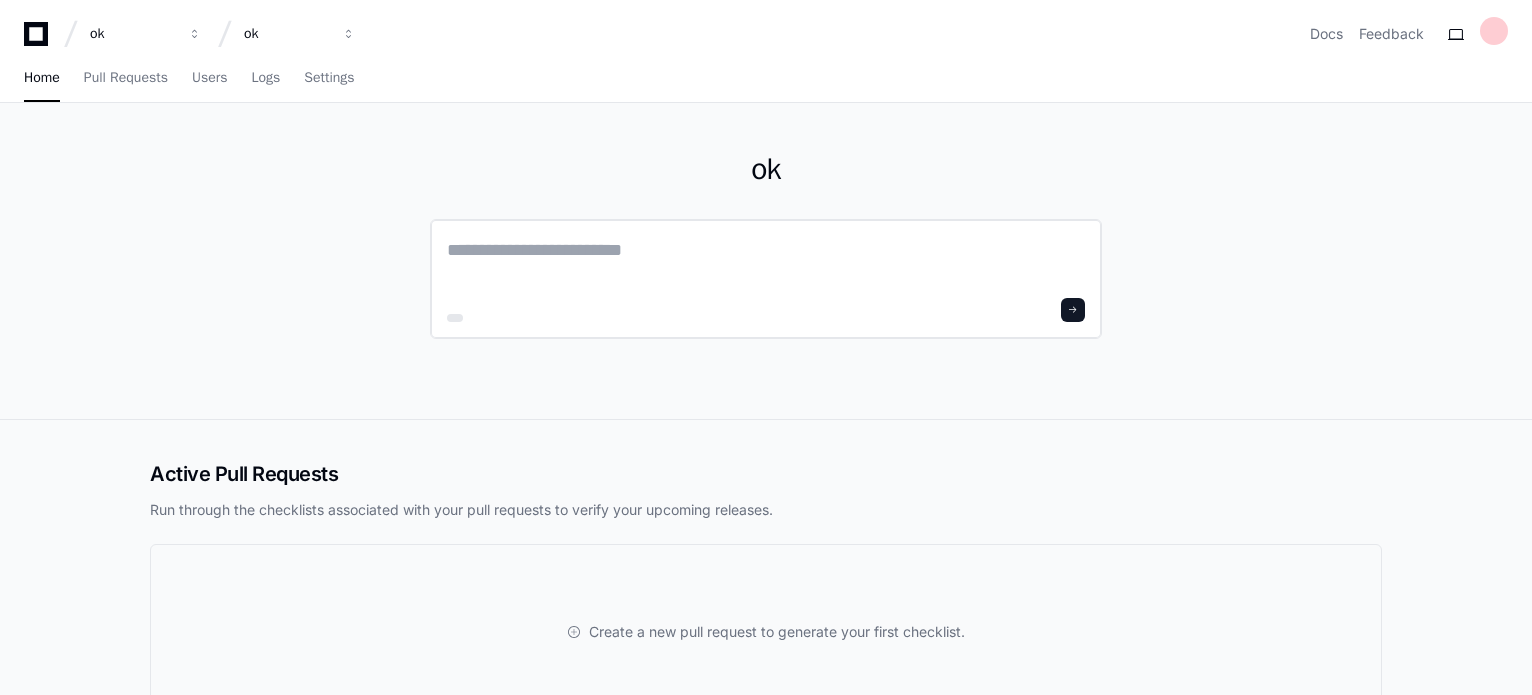 click 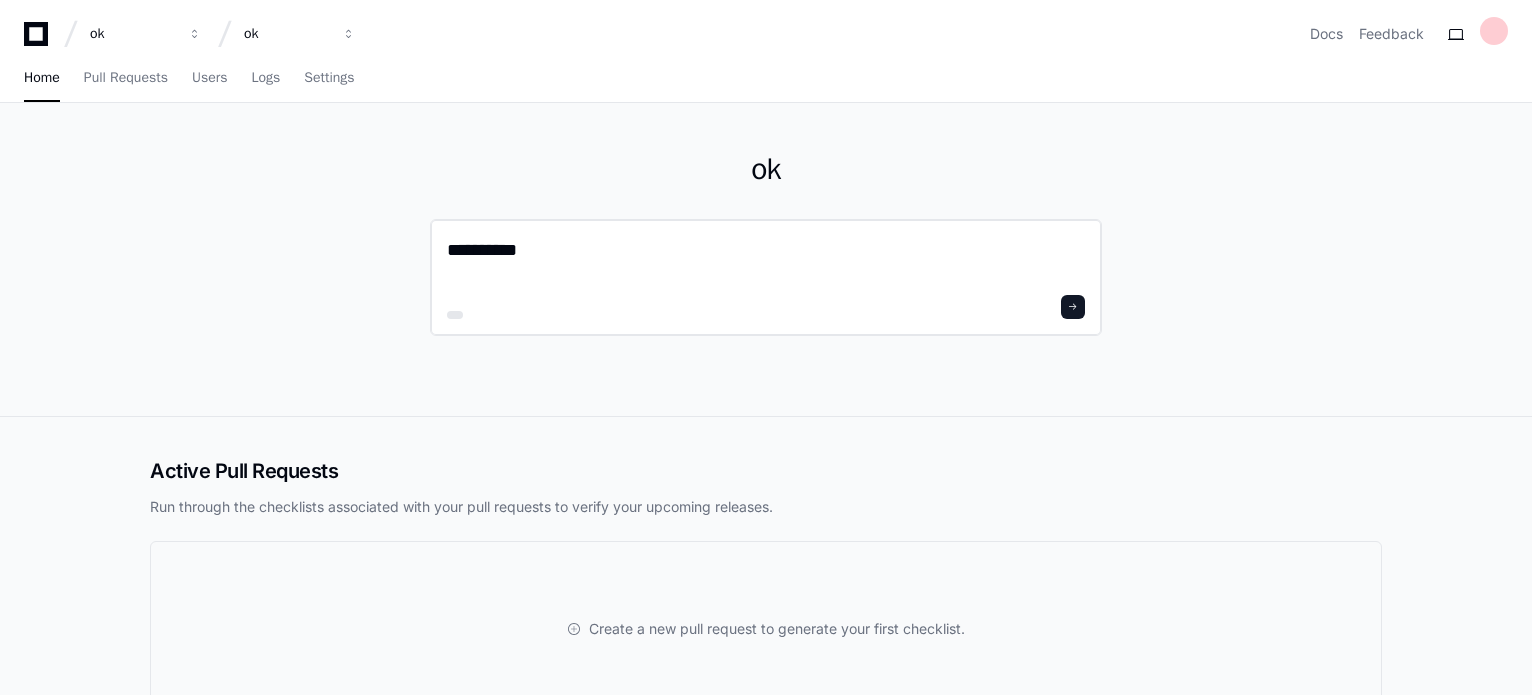 type on "**********" 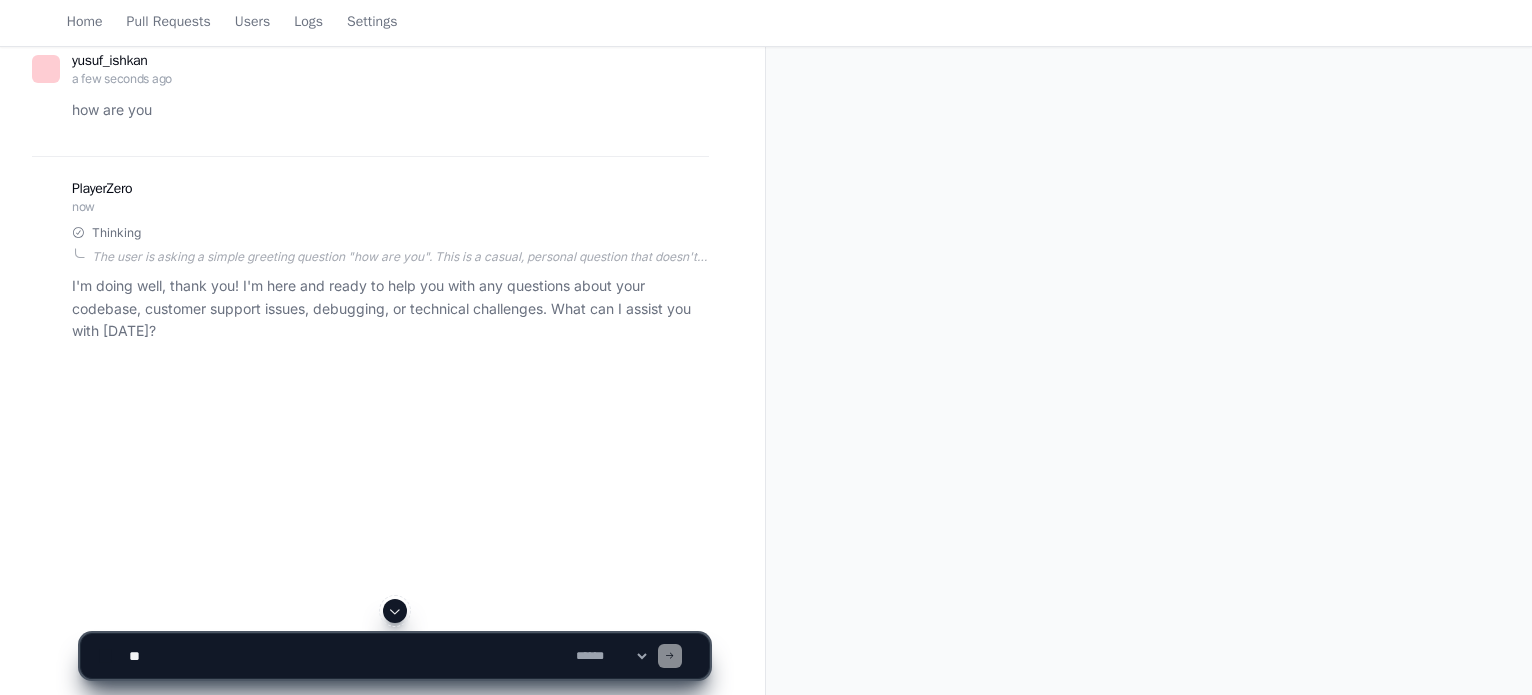 scroll, scrollTop: 200, scrollLeft: 0, axis: vertical 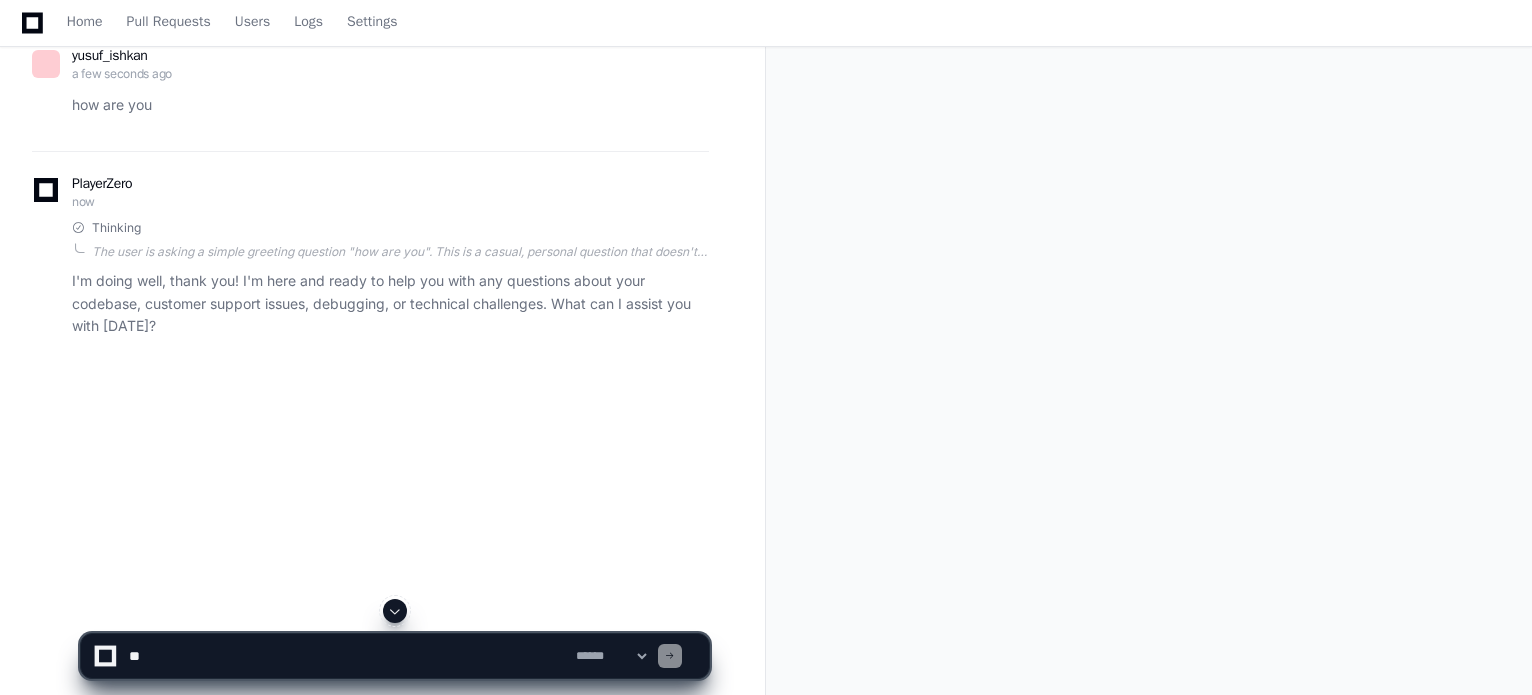click 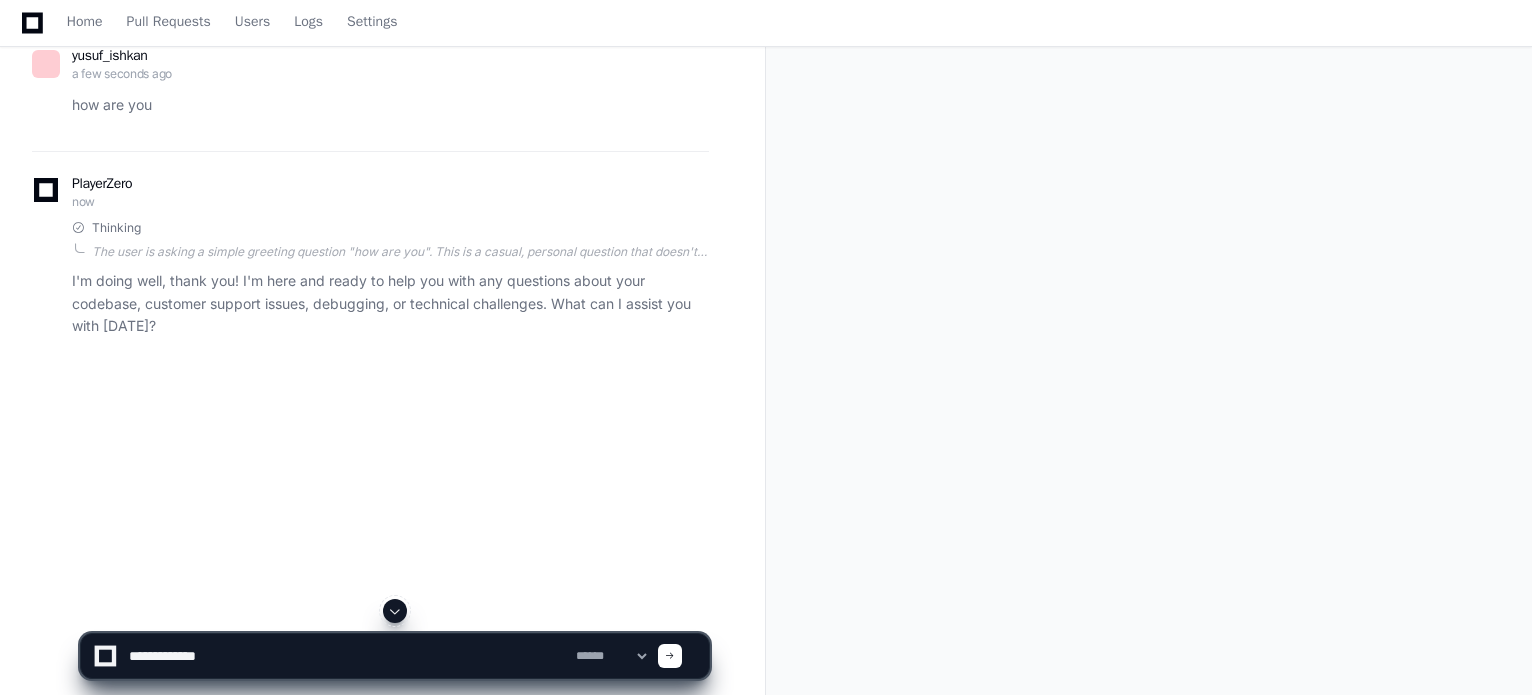 type on "**********" 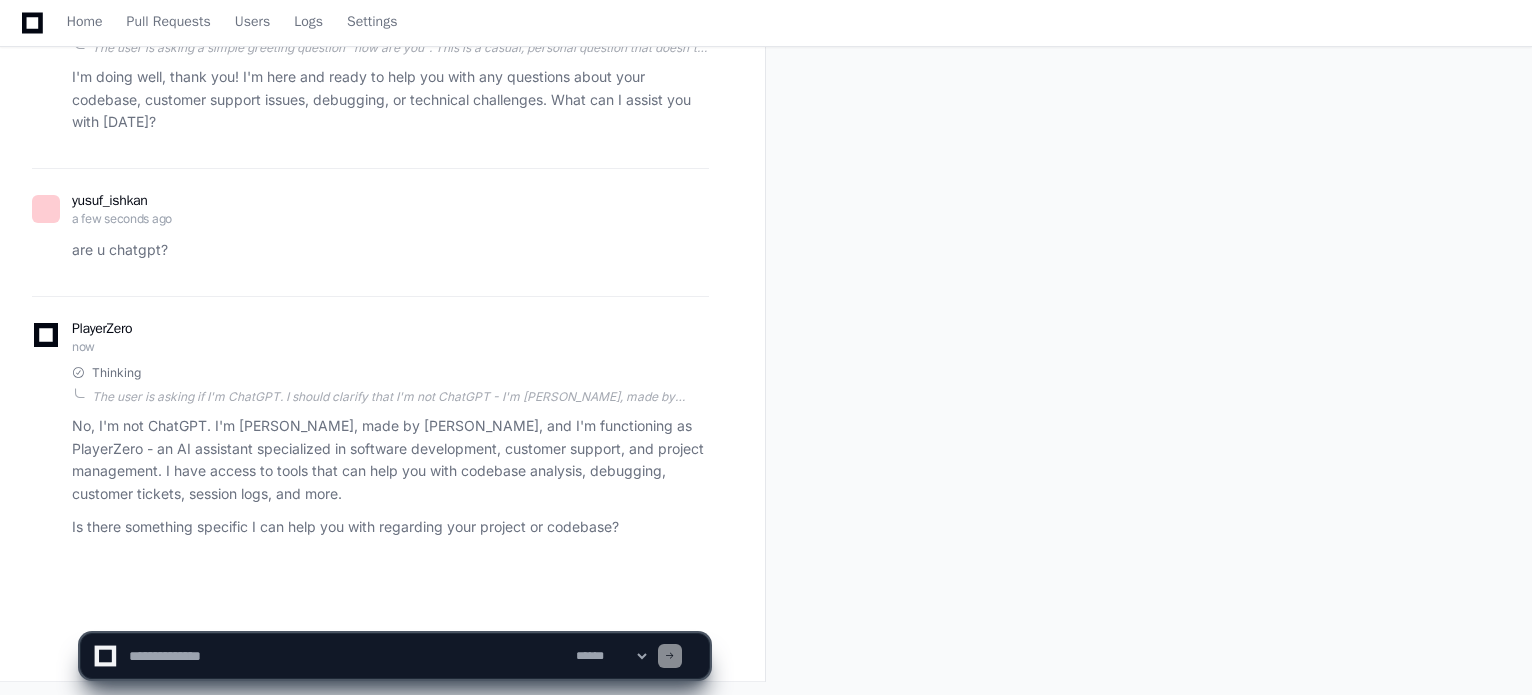 scroll, scrollTop: 404, scrollLeft: 0, axis: vertical 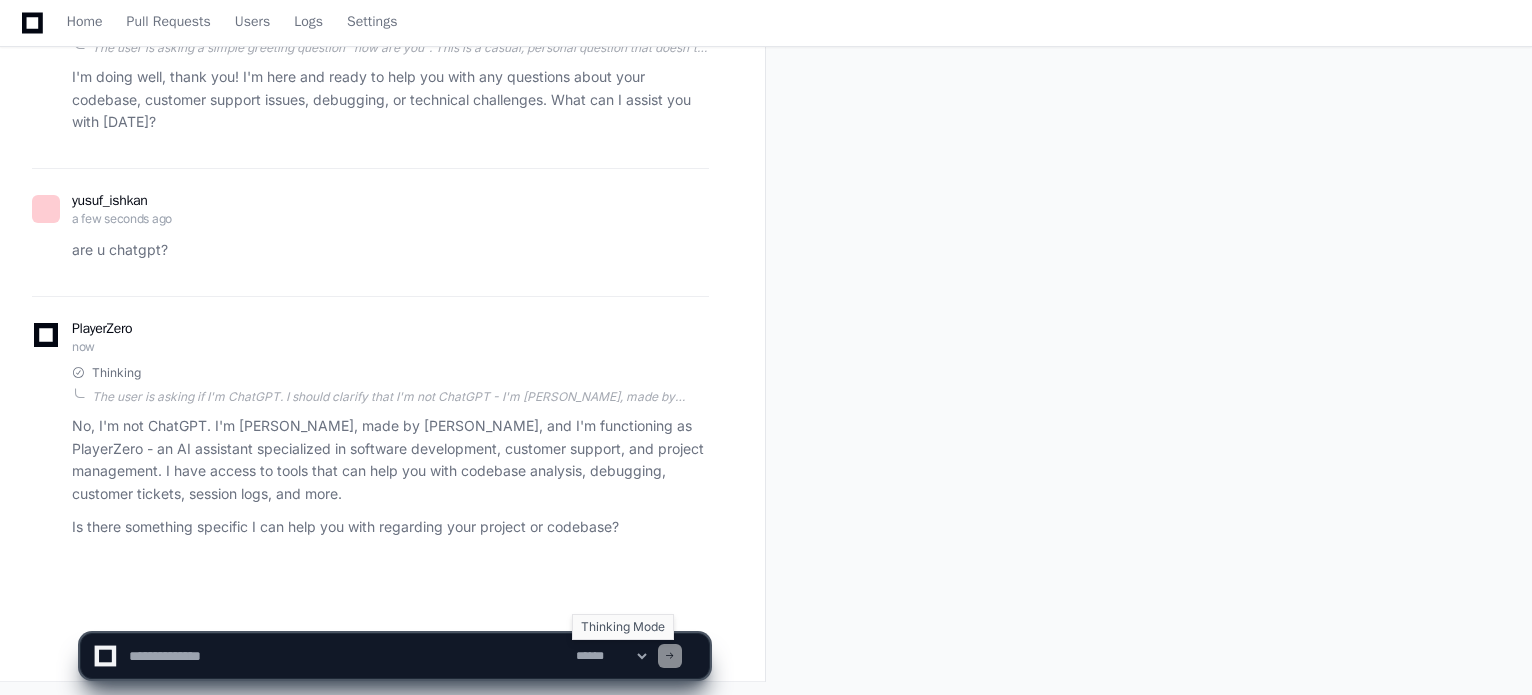 click on "**********" at bounding box center [611, 656] 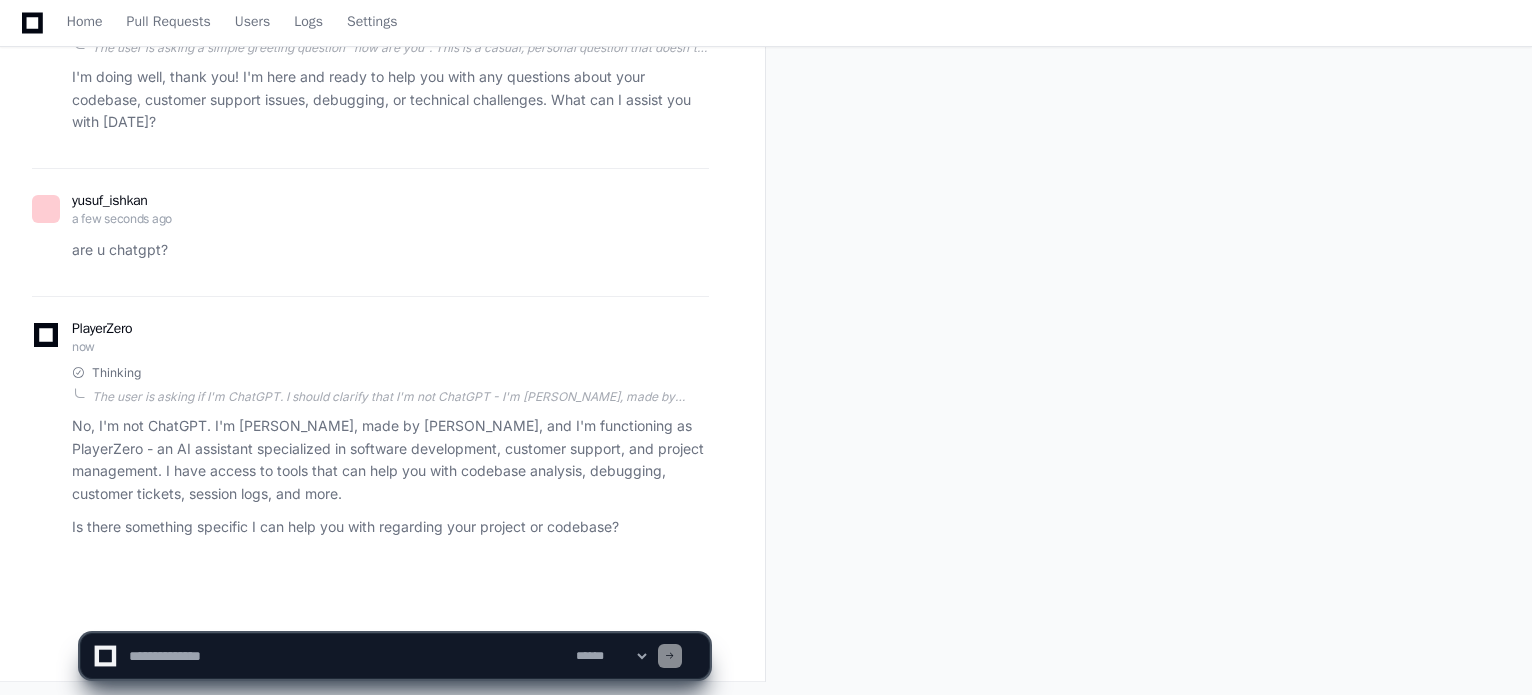 click on "**********" 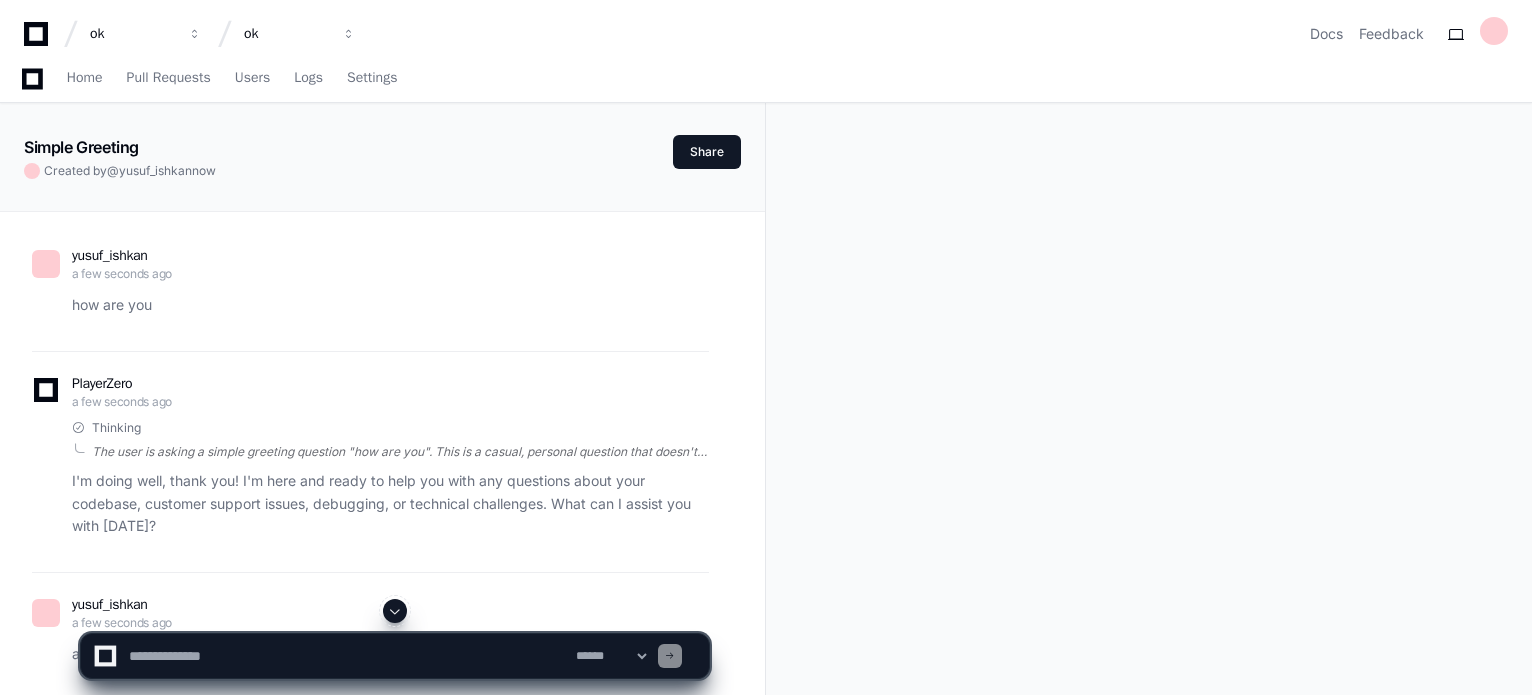 scroll, scrollTop: 404, scrollLeft: 0, axis: vertical 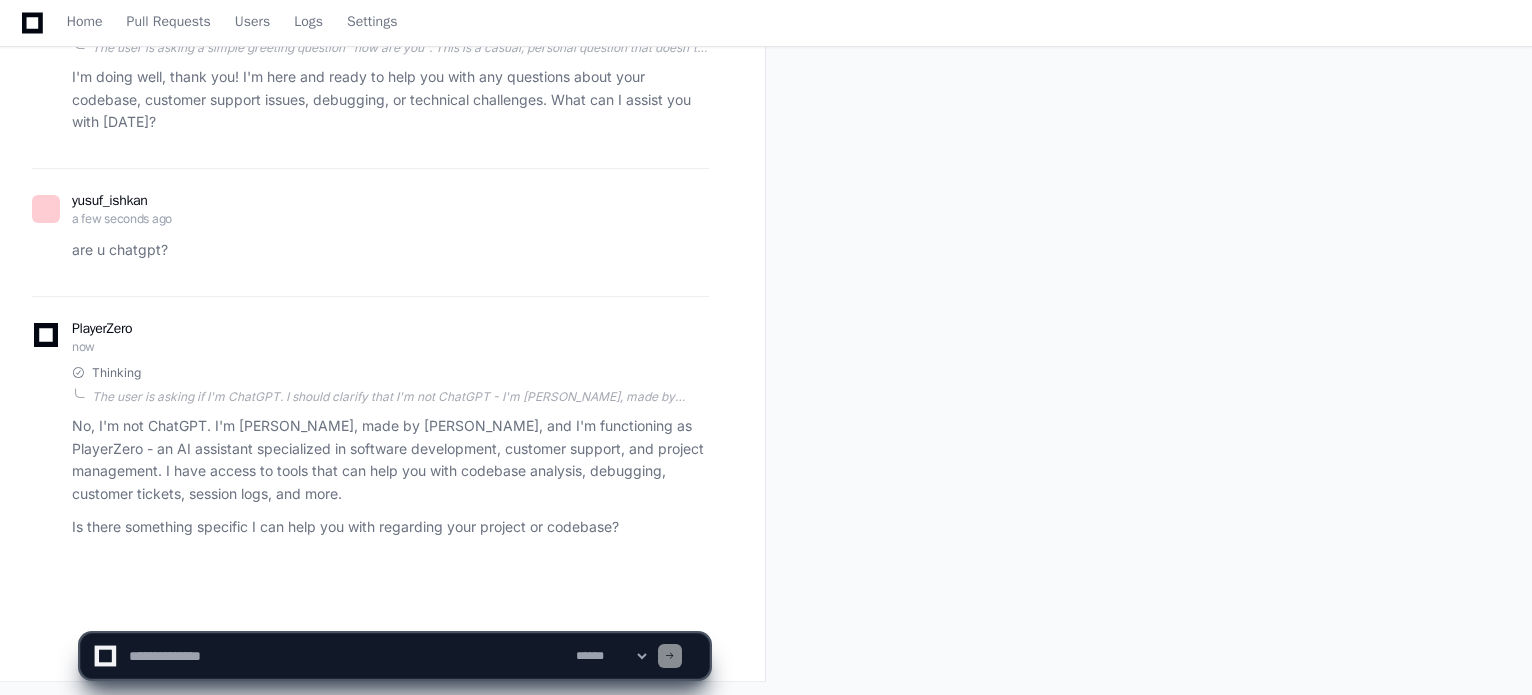 click 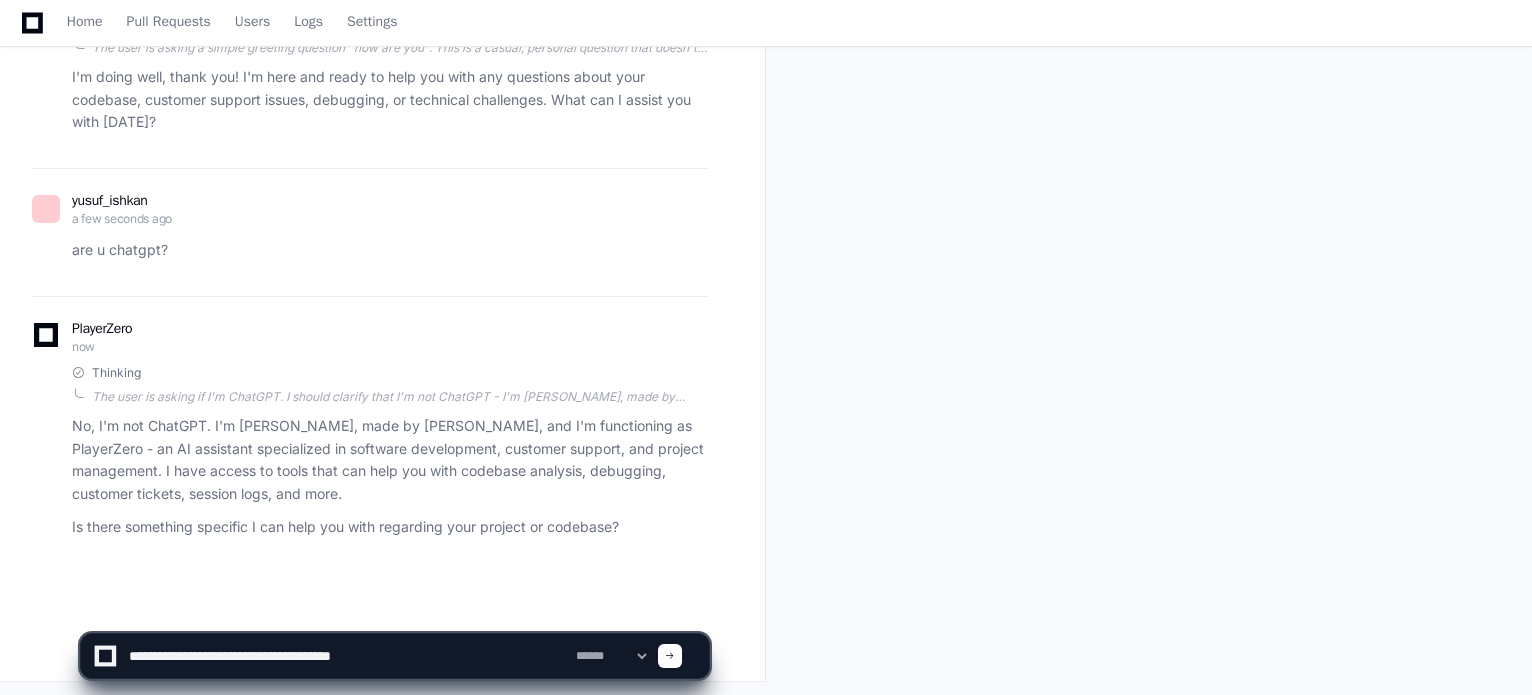 type on "**********" 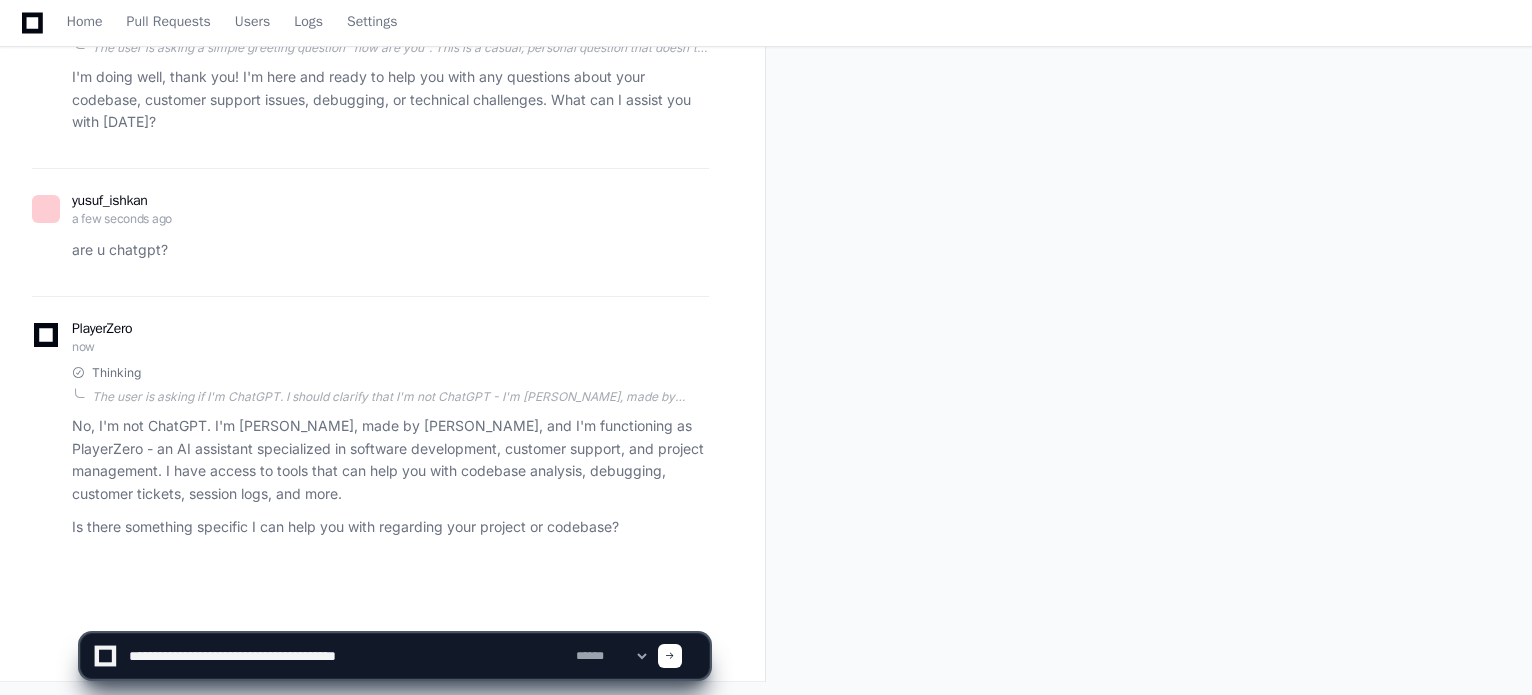 type 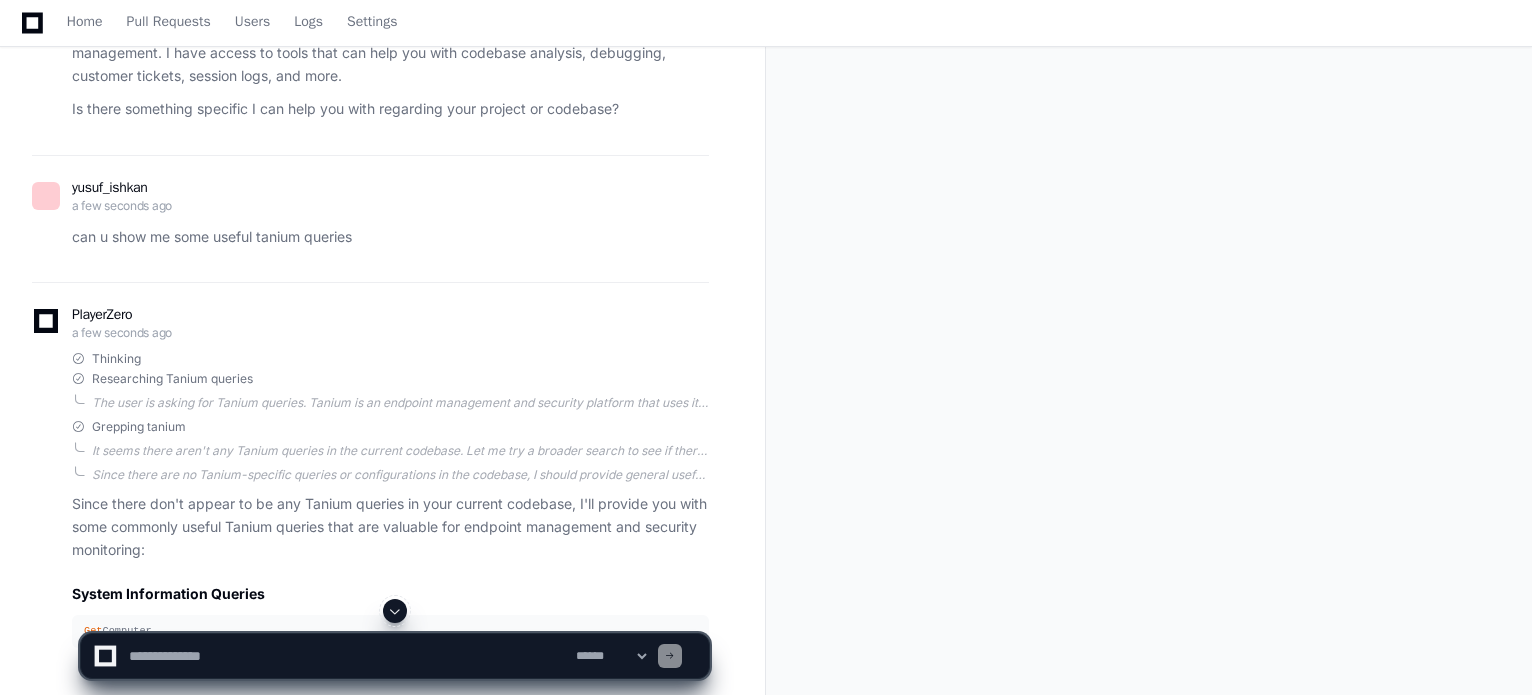 scroll, scrollTop: 827, scrollLeft: 0, axis: vertical 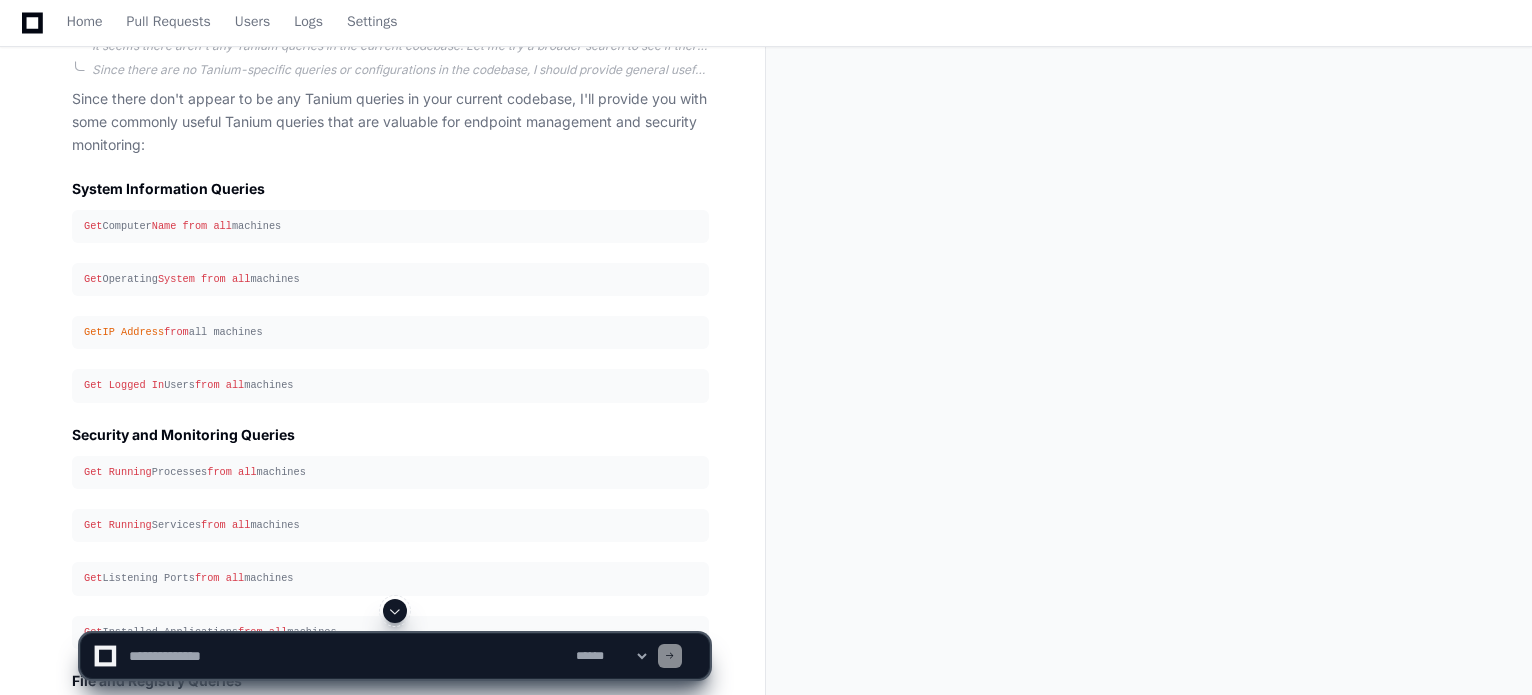 click on "System Information Queries" 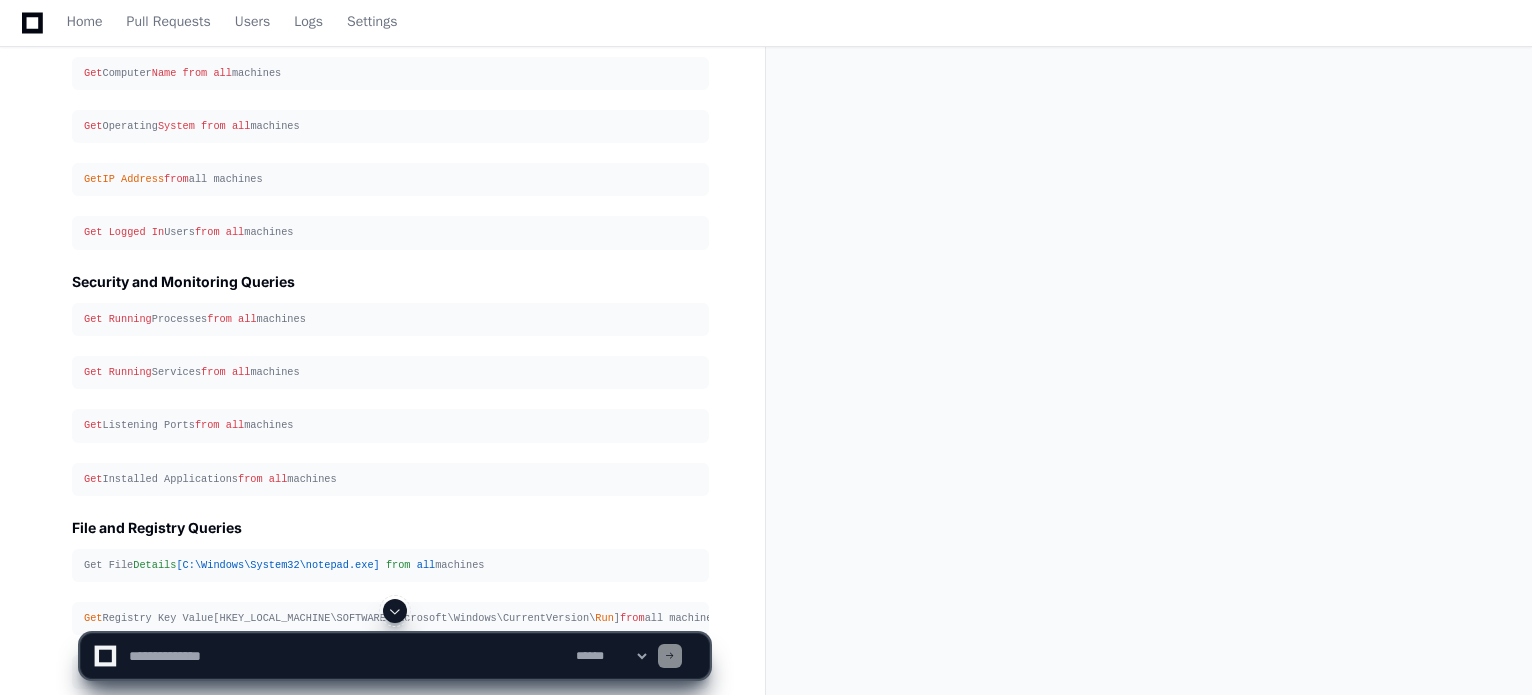 scroll, scrollTop: 1375, scrollLeft: 0, axis: vertical 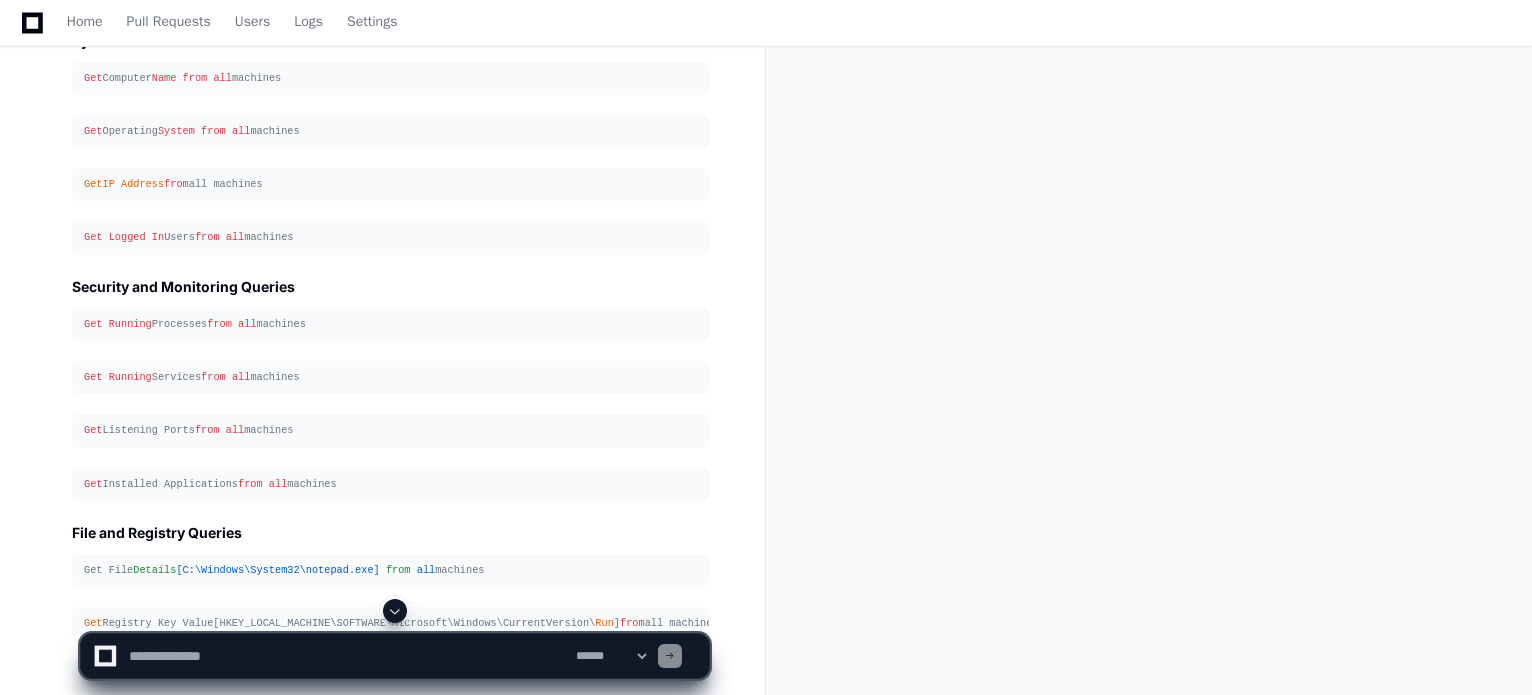 click on "Simple Greeting  Created by  @ [PERSON_NAME]  now   [PERSON_NAME] 3 minutes ago how are you
PlayerZero 3 minutes ago Thinking  The user is asking a simple greeting question "how are you". This is a casual, personal question that doesn't require any technical tools or codebase searches. I should respond in a friendly, direct manner without using any of the available tools since they're not relevant to this type of personal greeting.
According to my guidelines, I should:
1. Answer directly without unnecessary preambles
2. Be concise for simple questions
3. Not mention tools or search results
4. Provide a helpful response
This is a straightforward social interaction that doesn't require any technical investigation.  I'm doing well, thank you! I'm here and ready to help you with any questions about your codebase, customer support issues, debugging, or technical challenges. What can I assist you with [DATE]?
[PERSON_NAME] 3 minutes ago are u chatgpt?" 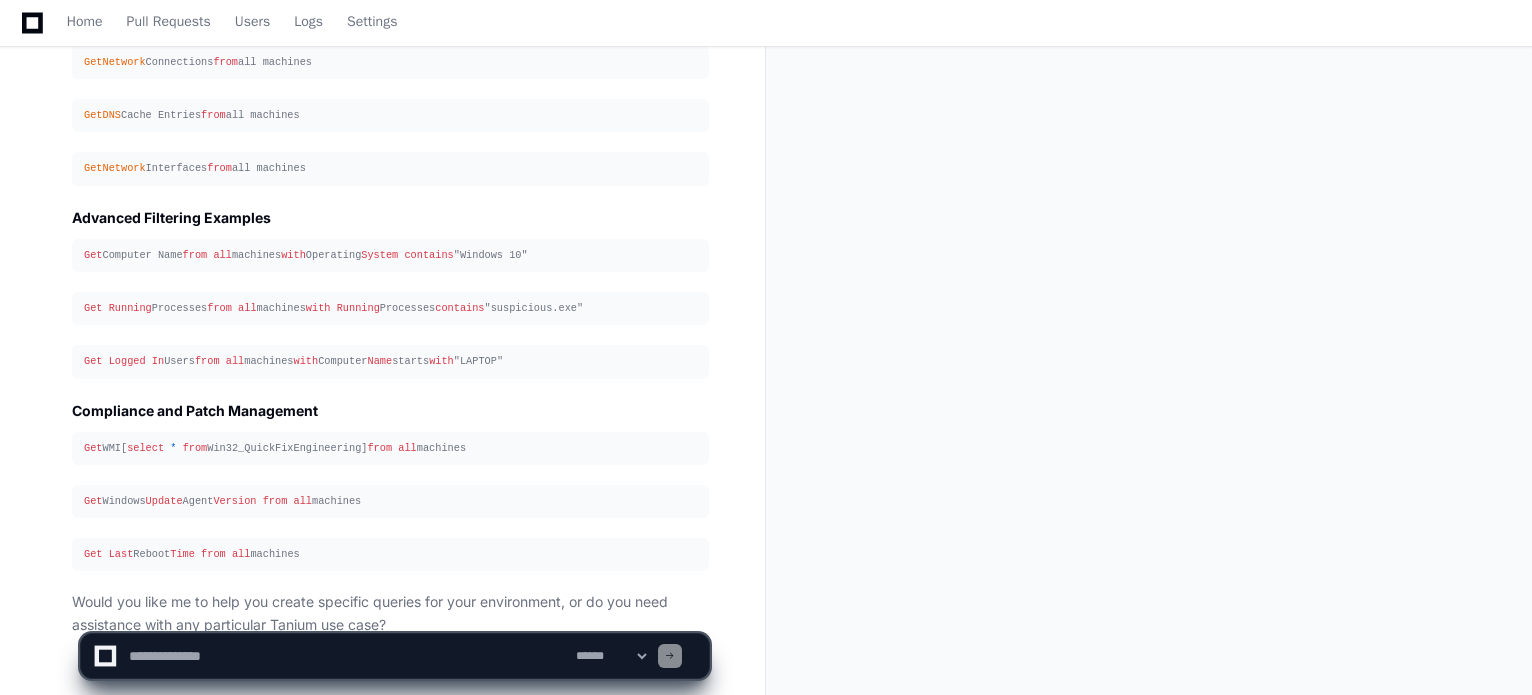 scroll, scrollTop: 2175, scrollLeft: 0, axis: vertical 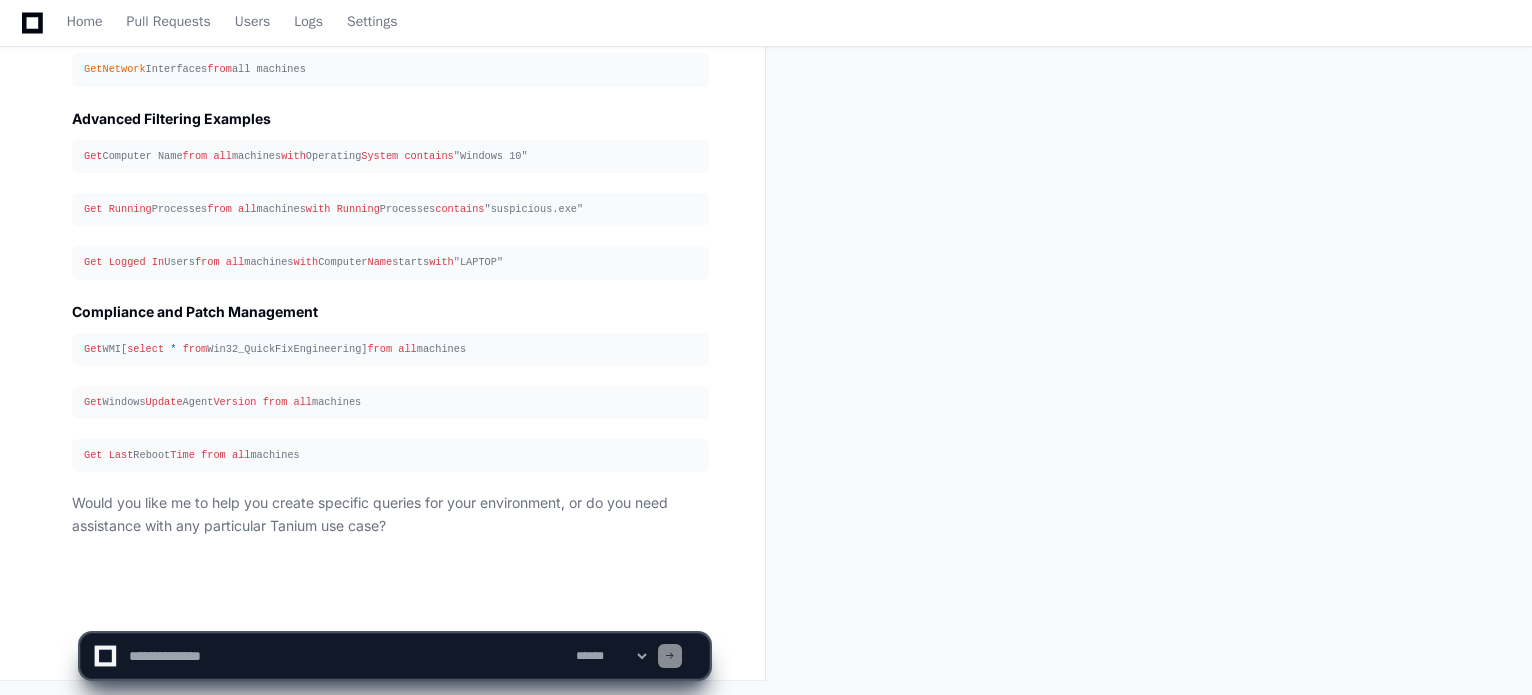 click 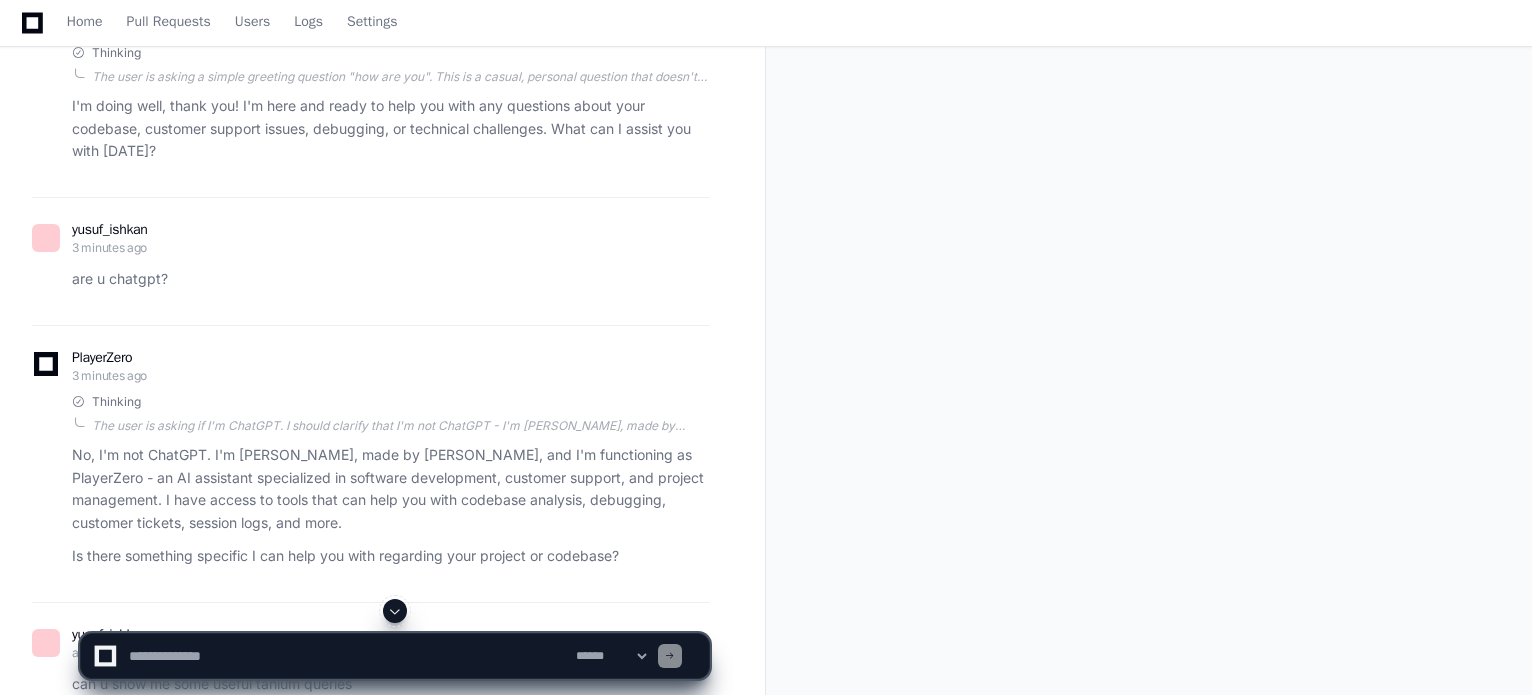 scroll, scrollTop: 0, scrollLeft: 0, axis: both 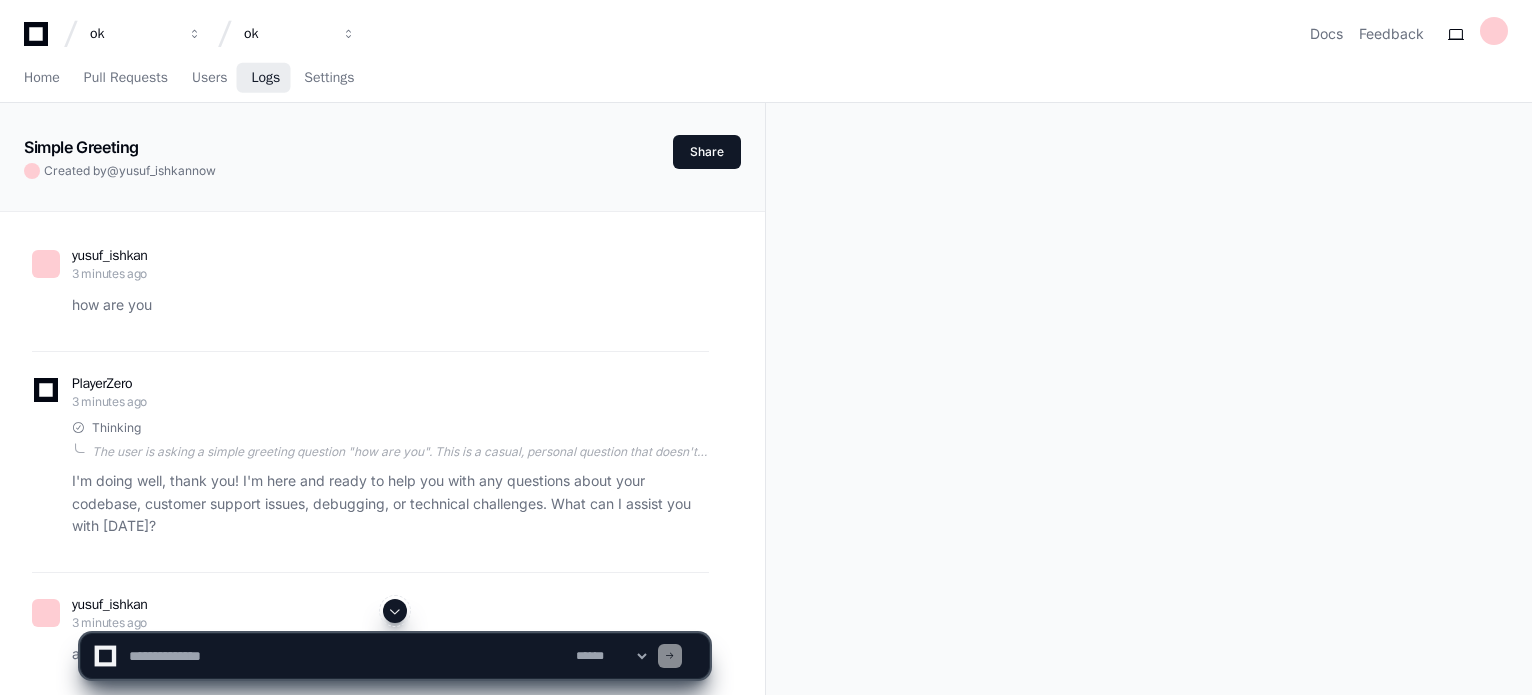 click on "Logs" at bounding box center (265, 78) 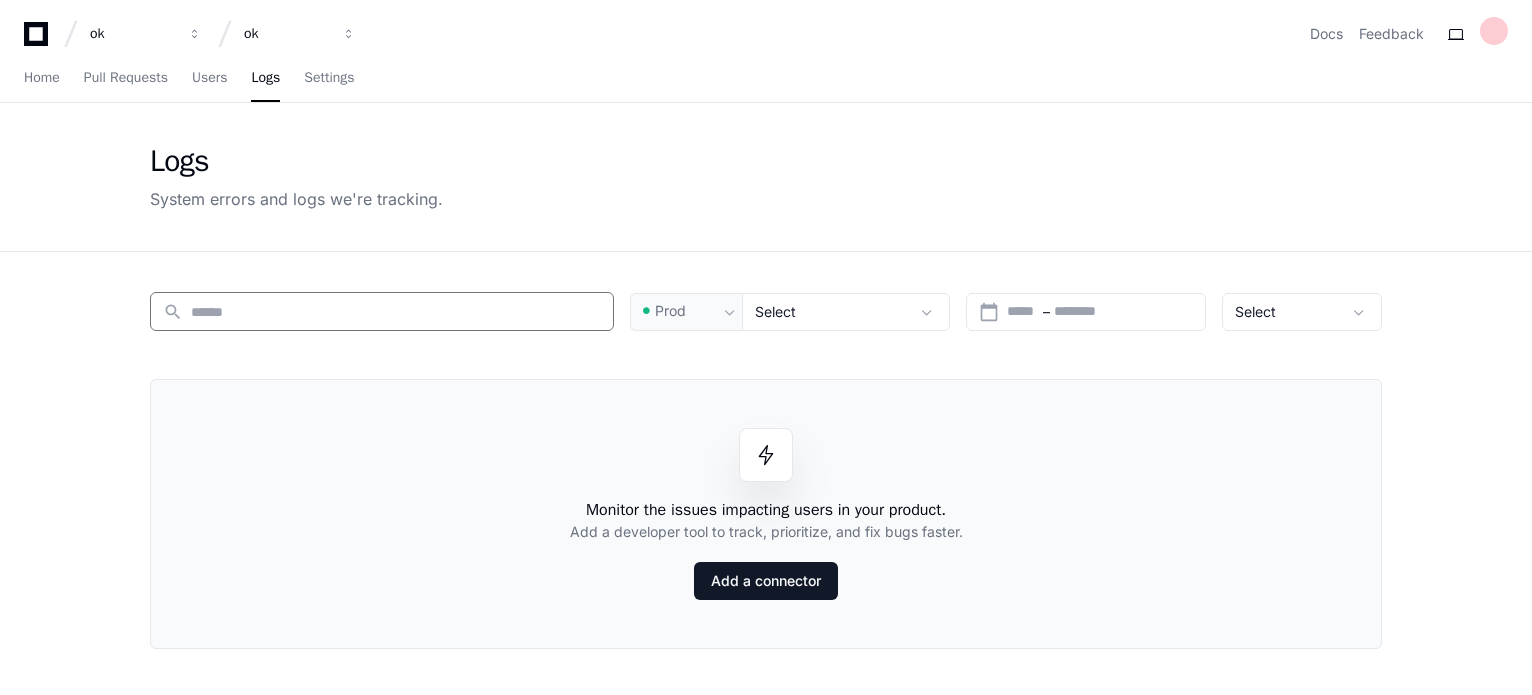 click at bounding box center [396, 312] 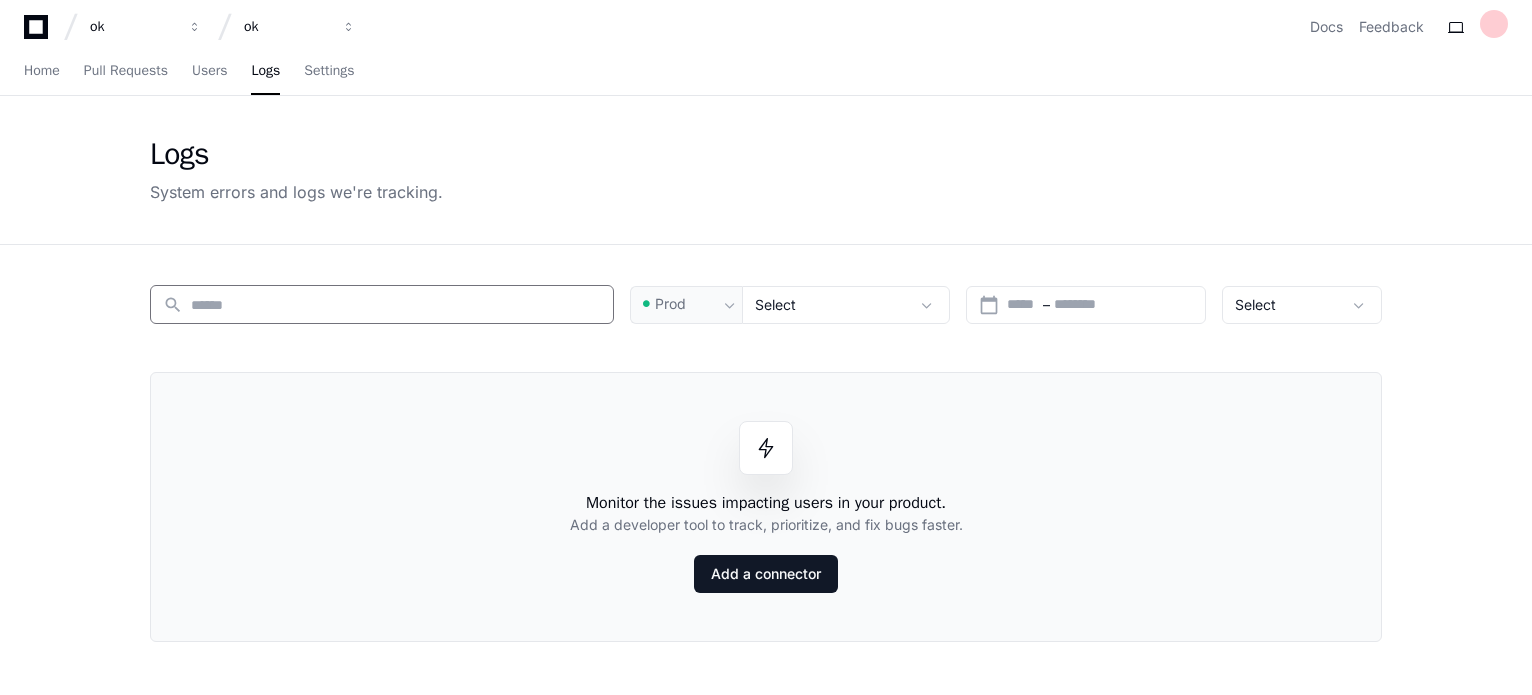 scroll, scrollTop: 0, scrollLeft: 0, axis: both 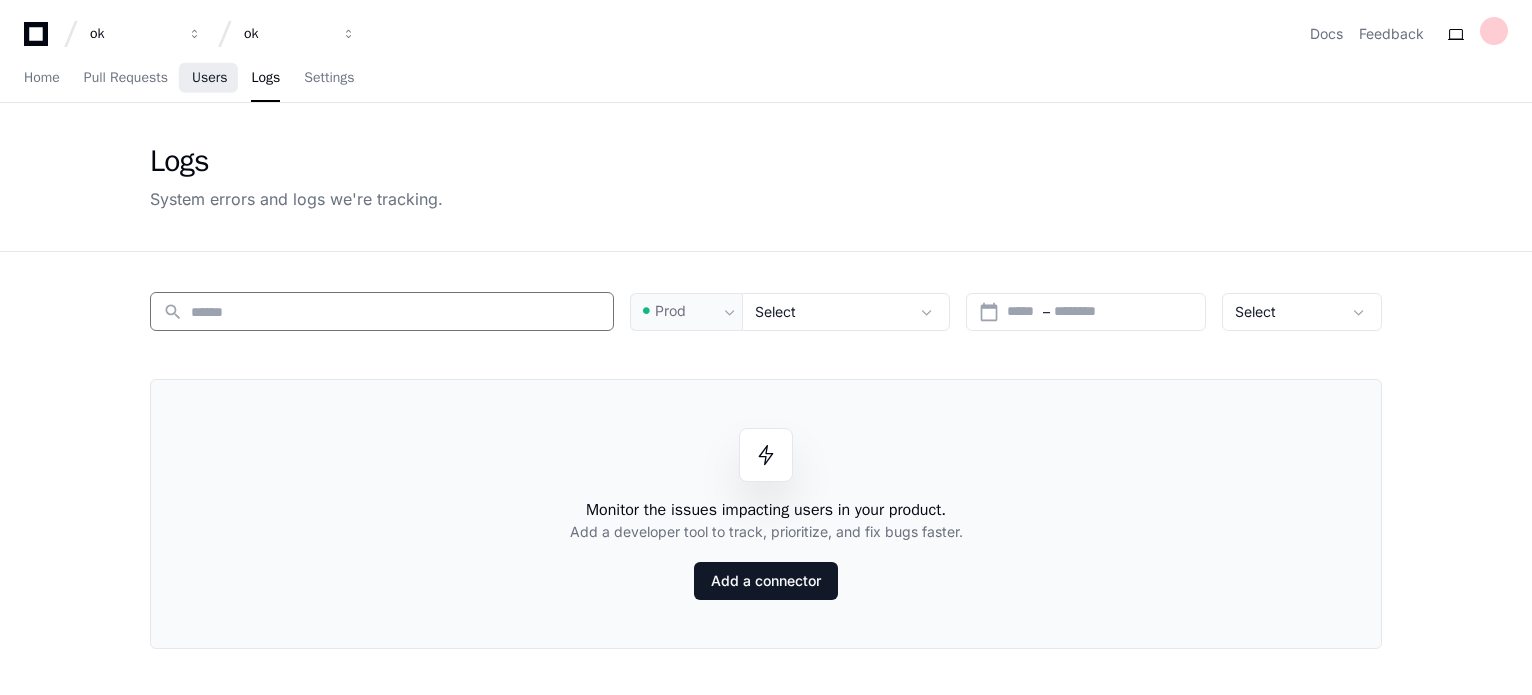 click on "Users" at bounding box center [210, 78] 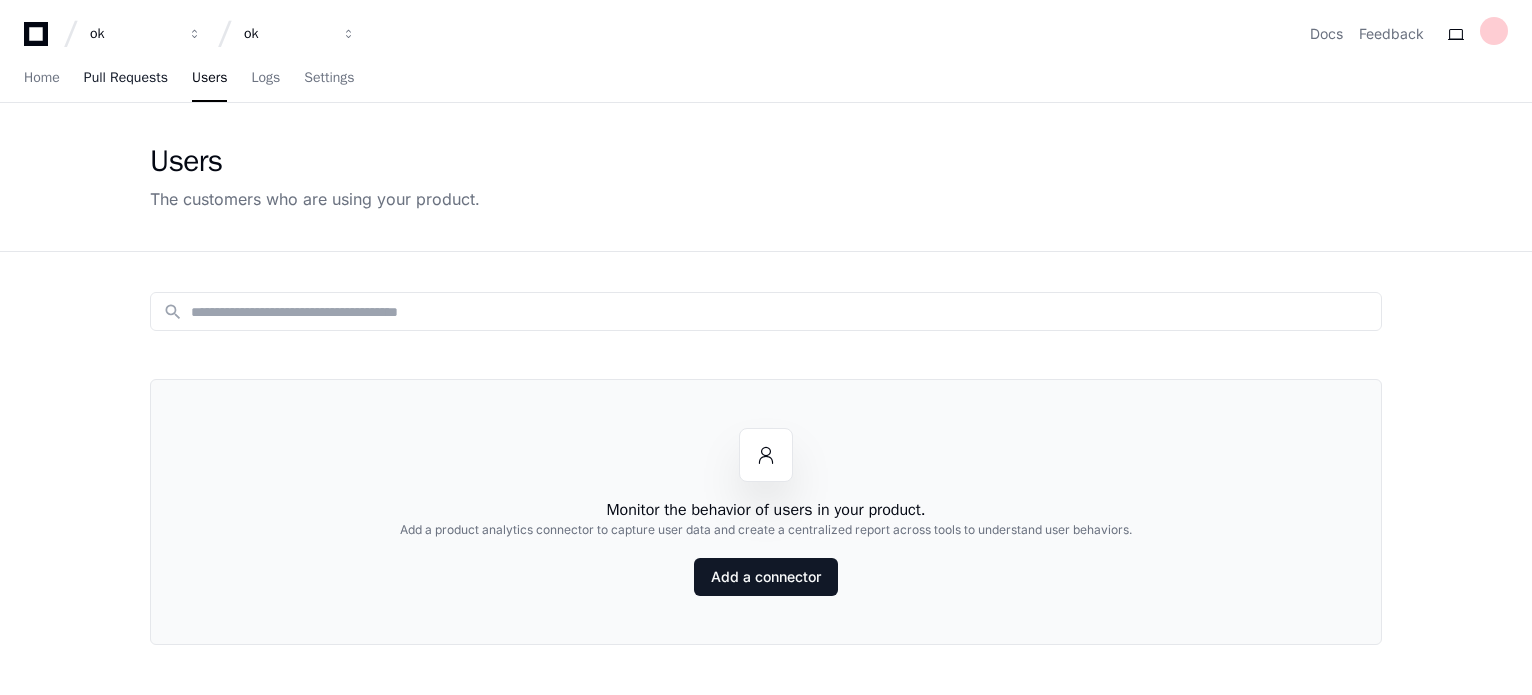 click on "Pull Requests" at bounding box center [126, 78] 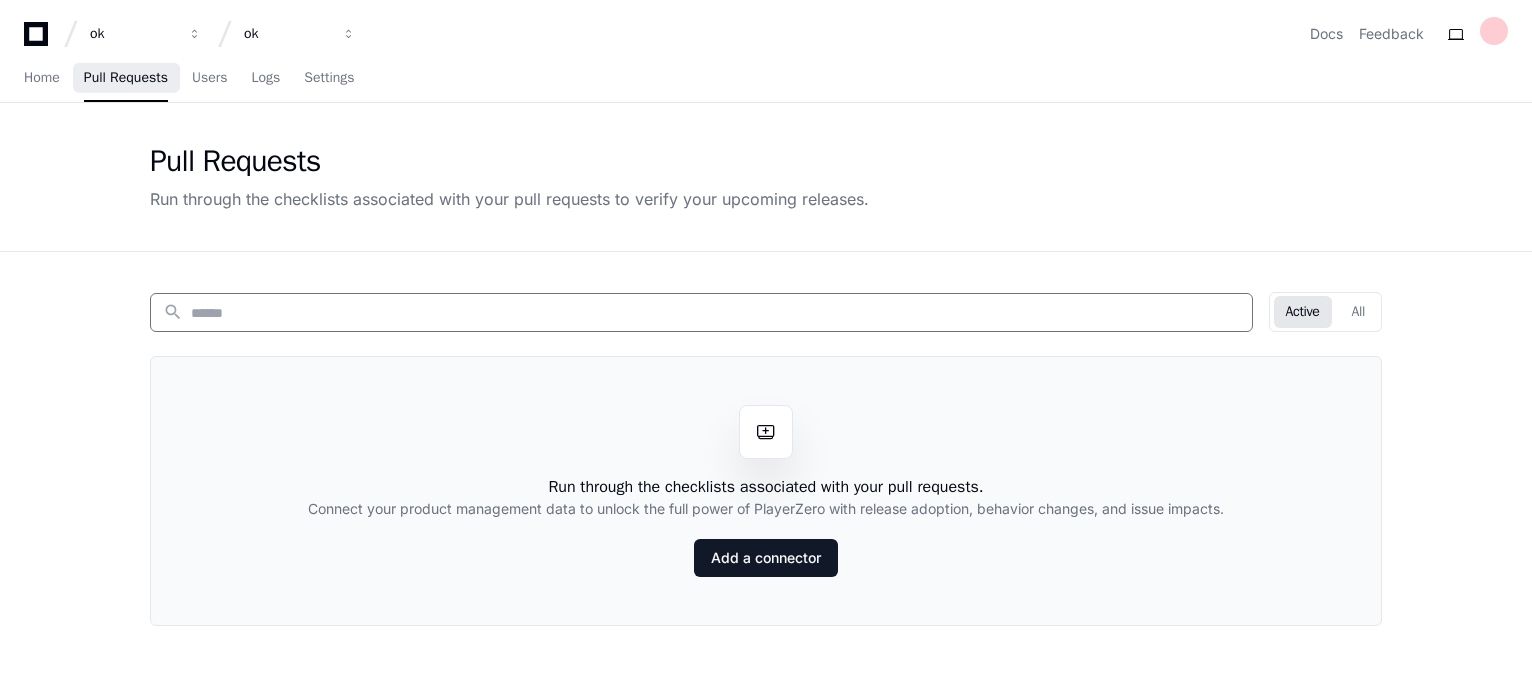 click at bounding box center [715, 313] 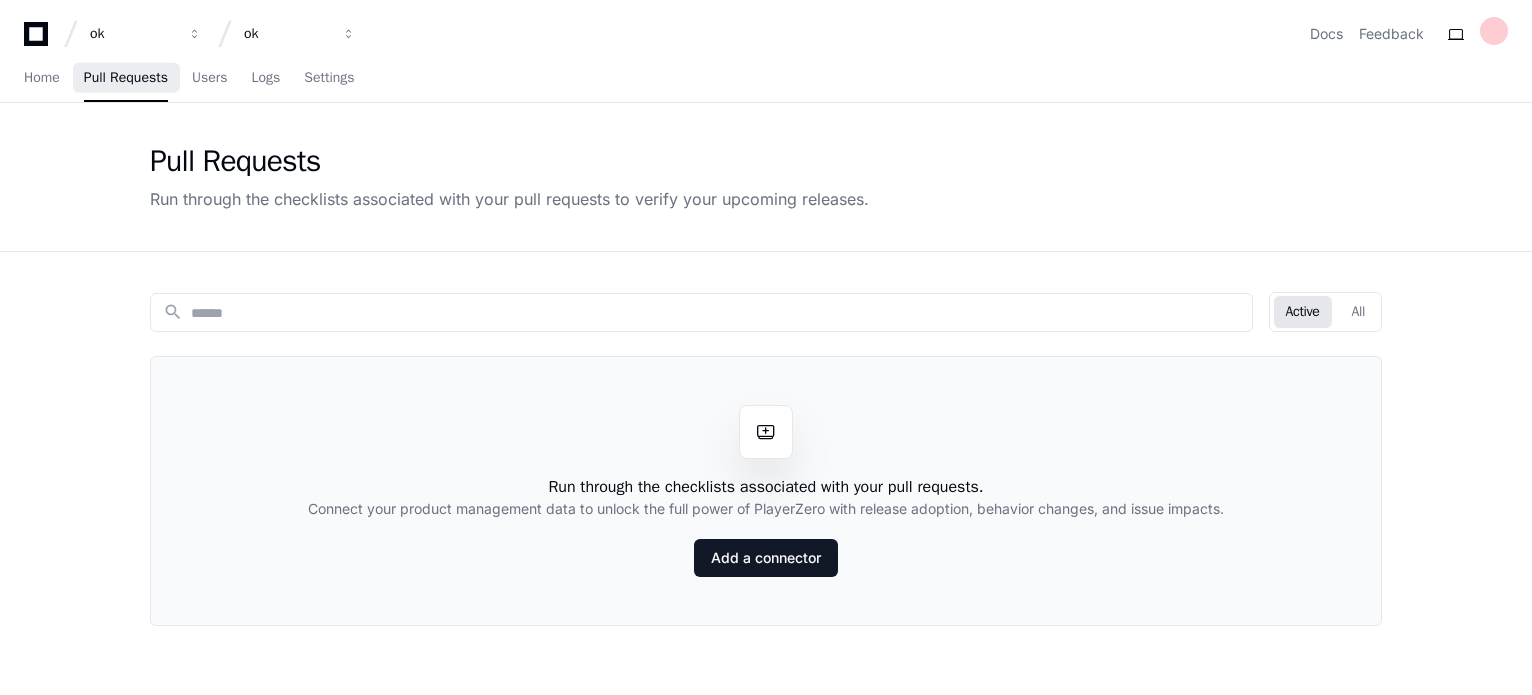 click 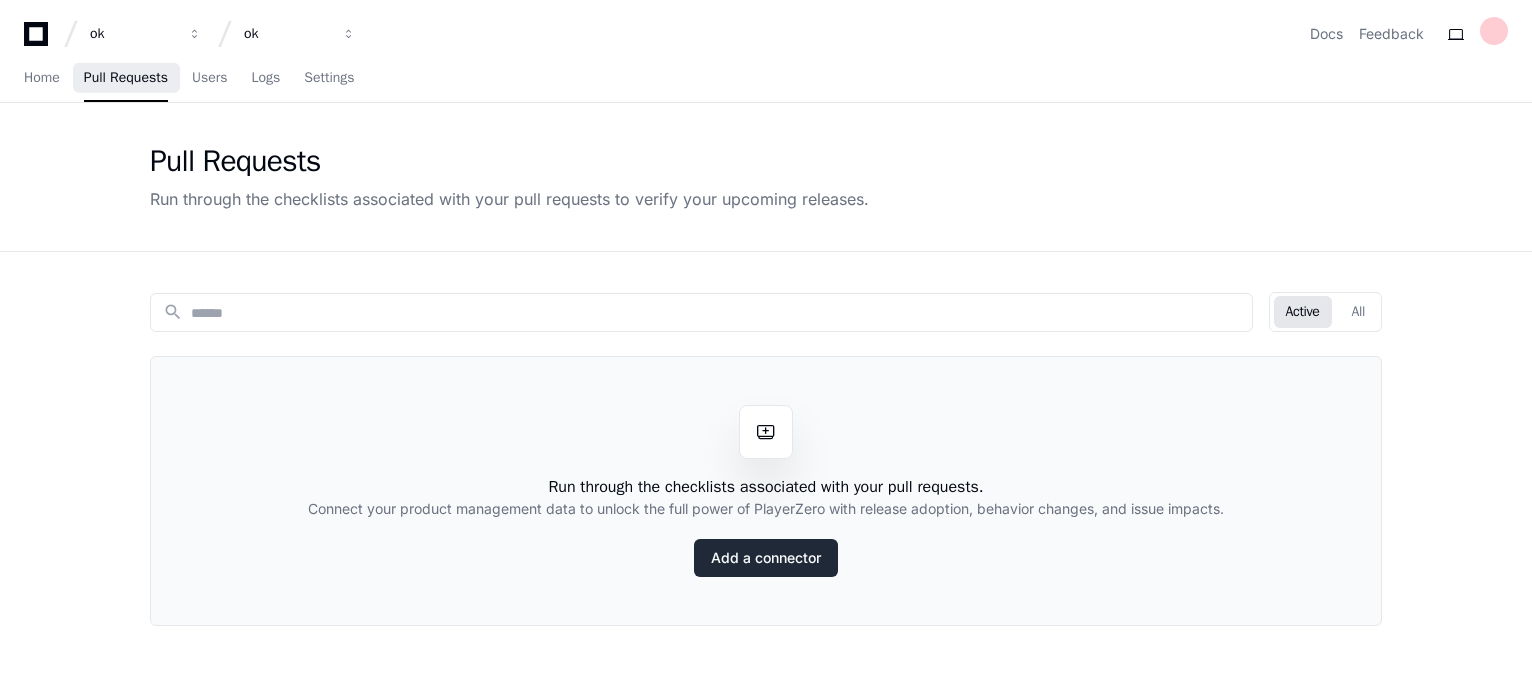 click on "Add a connector" 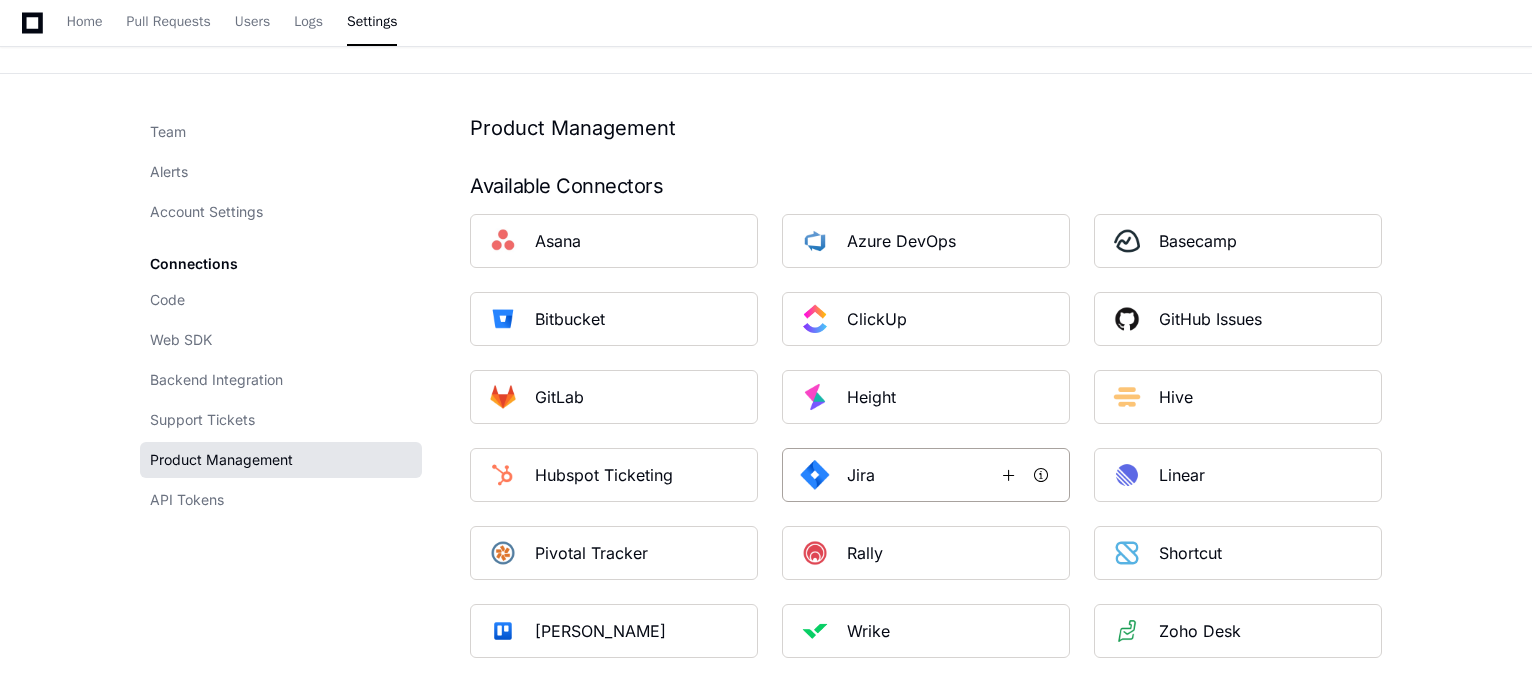 scroll, scrollTop: 0, scrollLeft: 0, axis: both 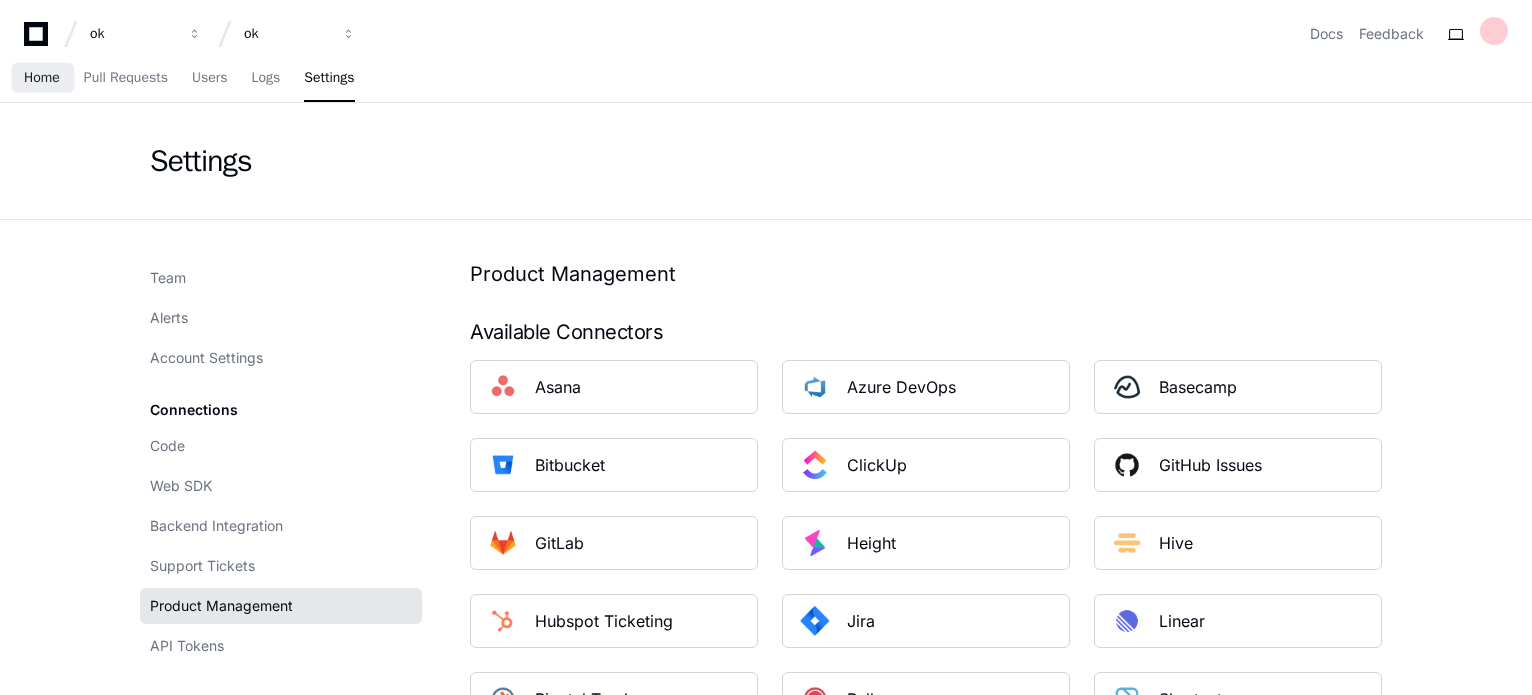 click on "Home" at bounding box center (42, 78) 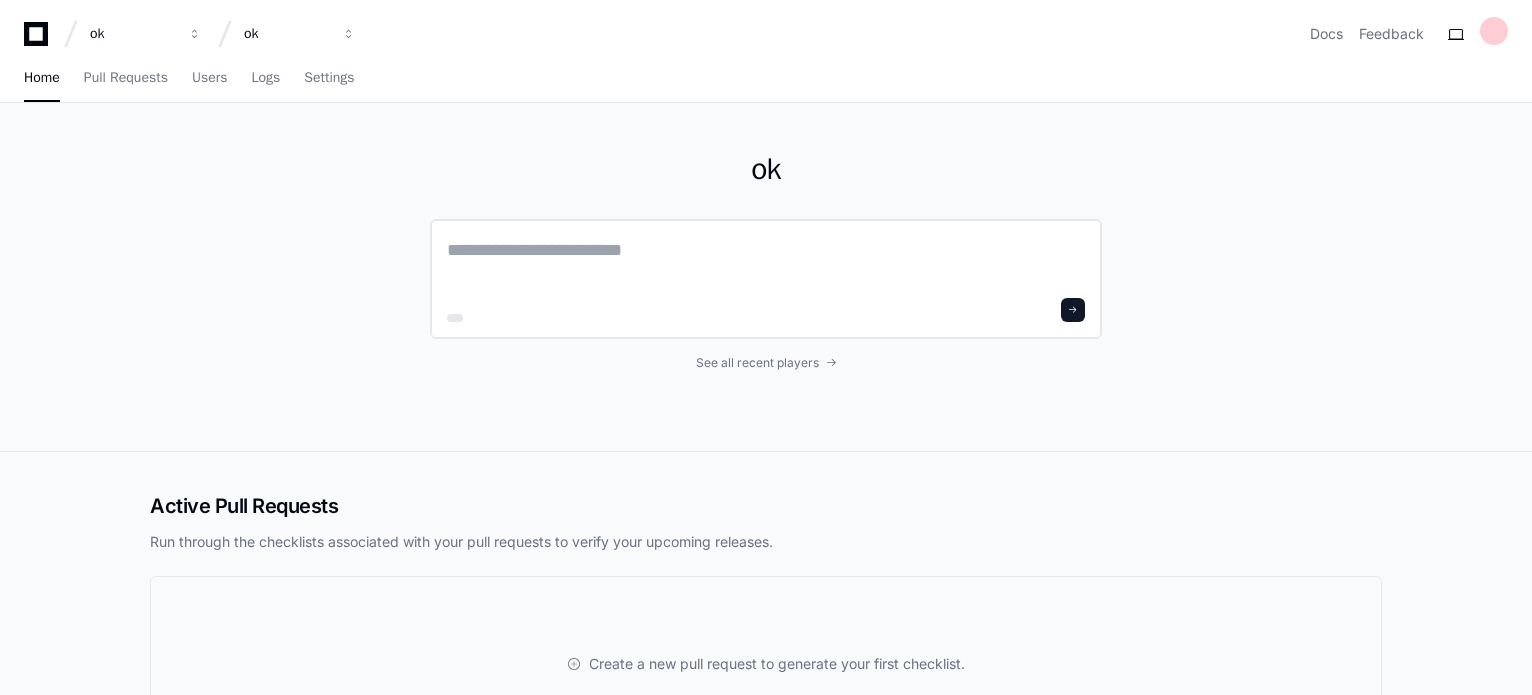 click 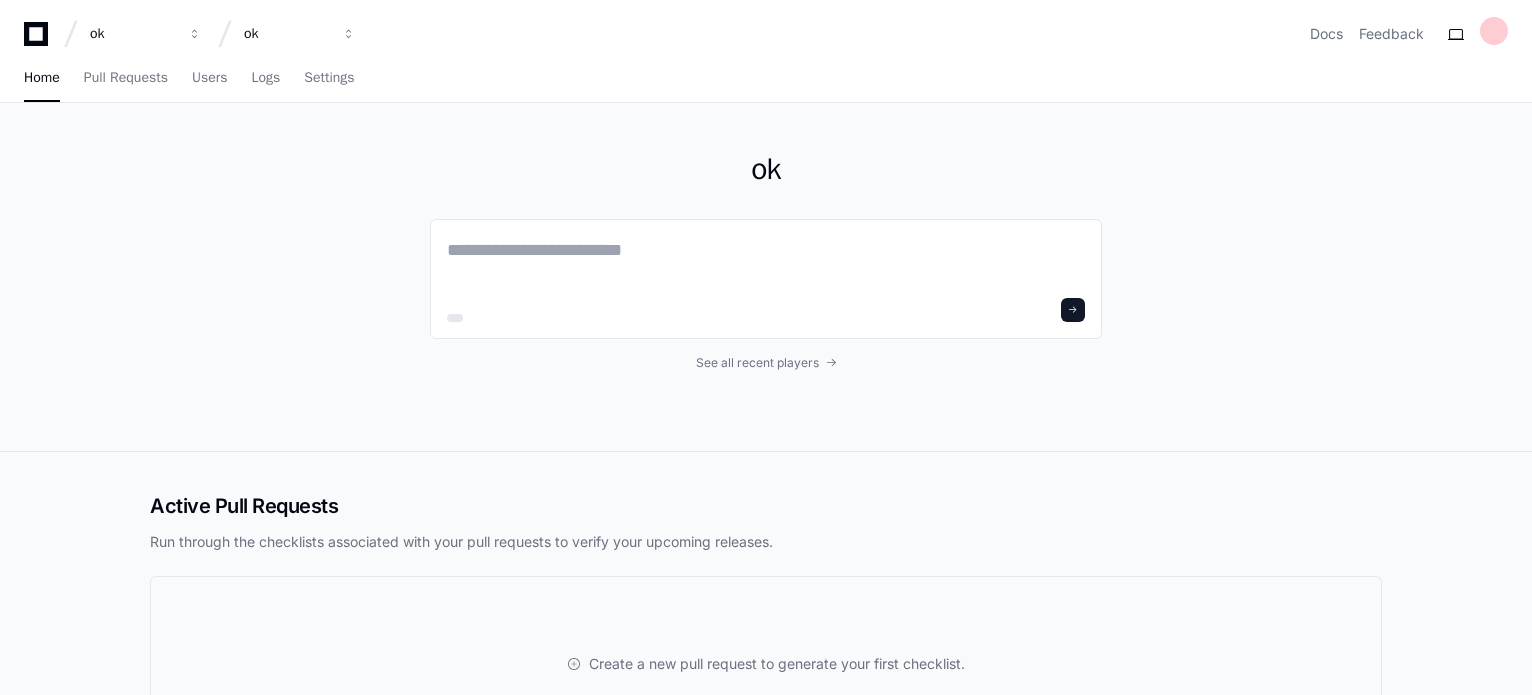 click on "ok  See all recent players" 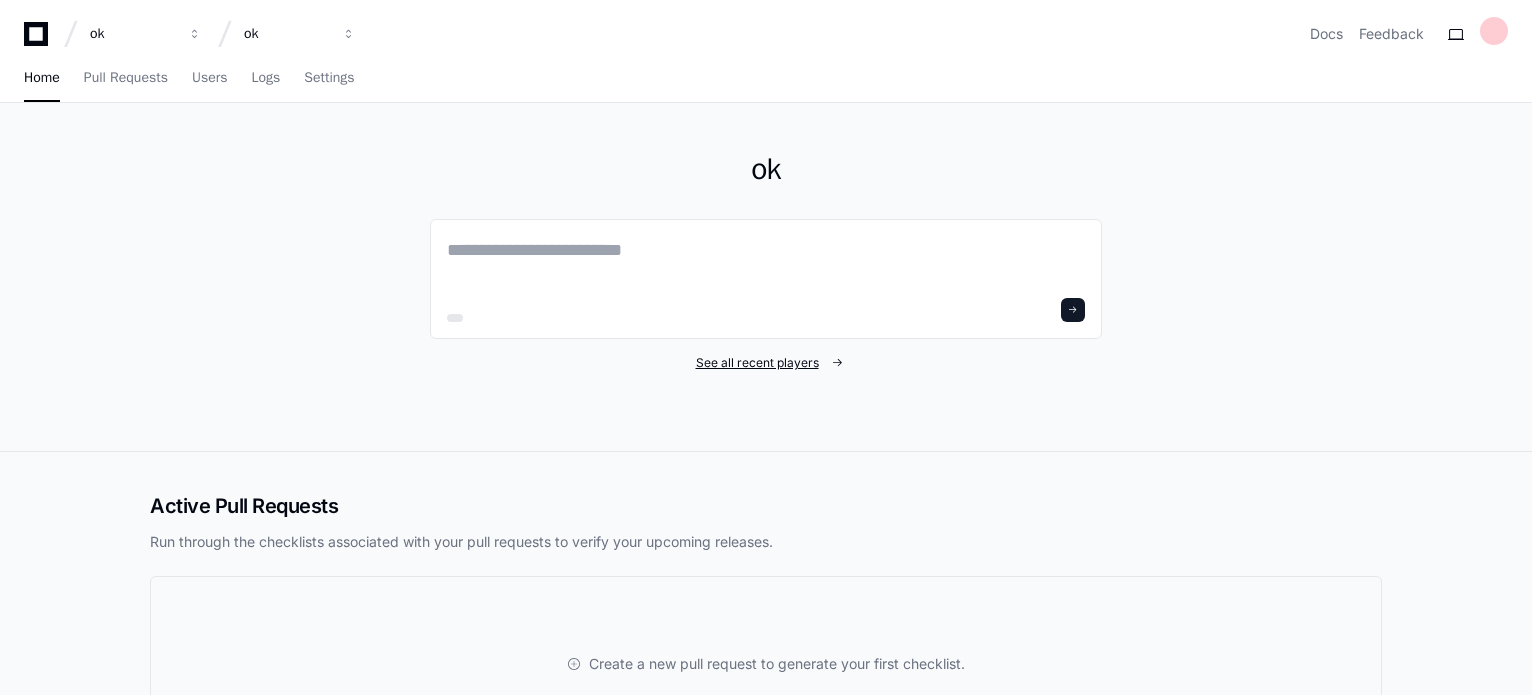 click on "See all recent players" 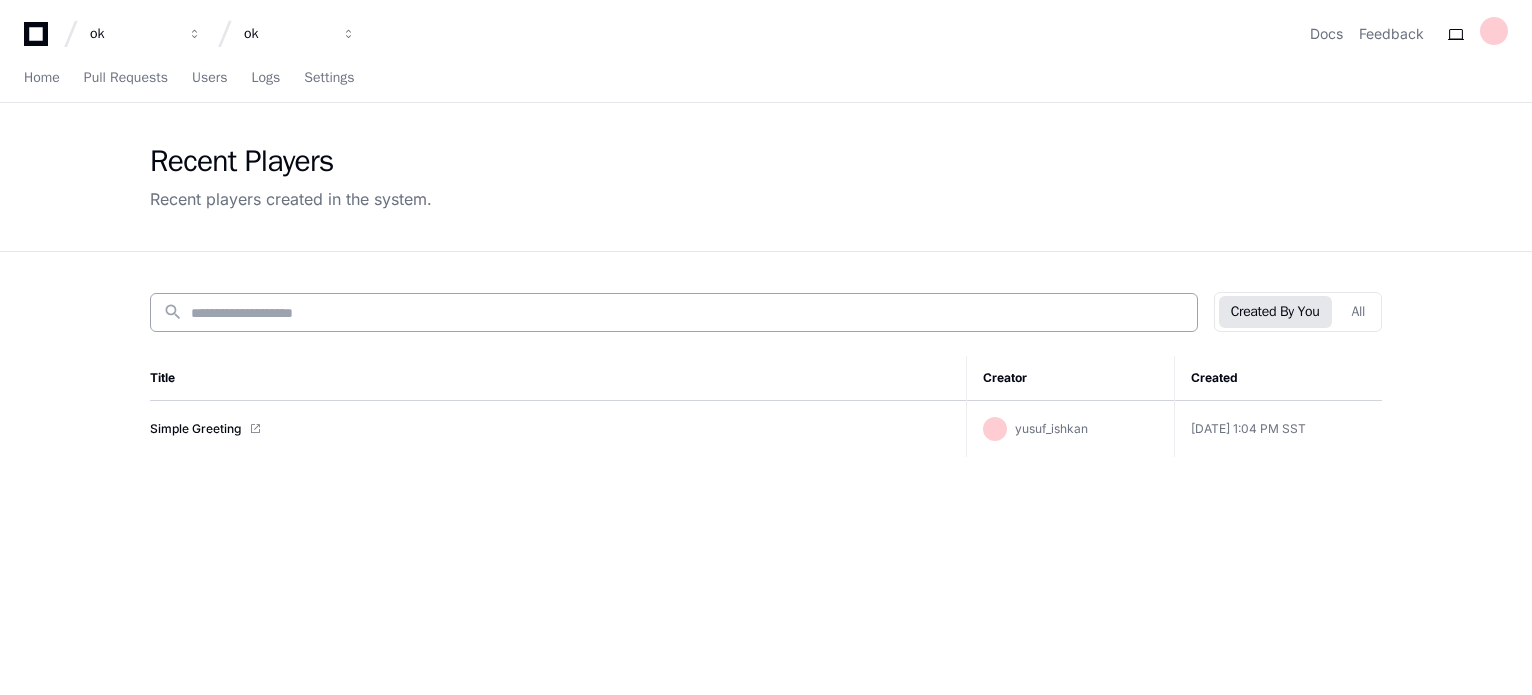 click at bounding box center (688, 313) 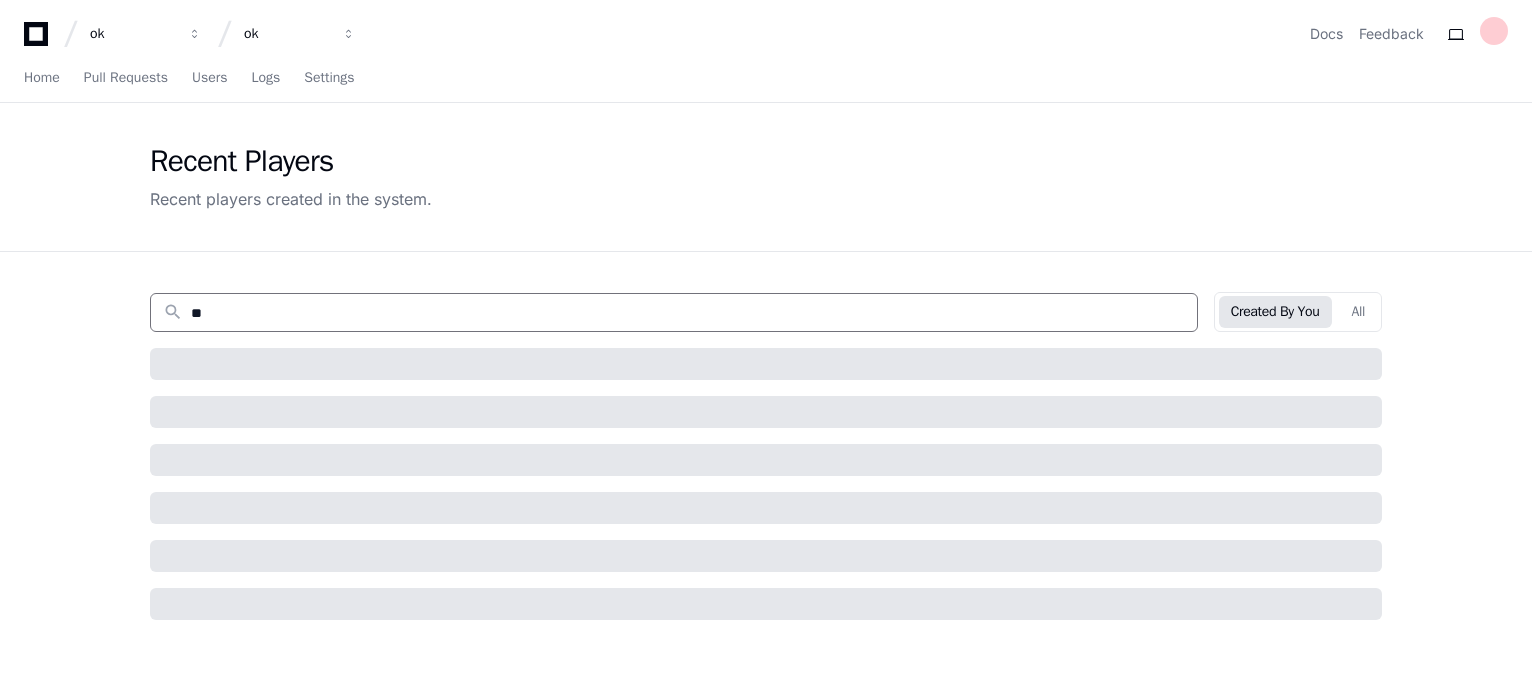 type on "*" 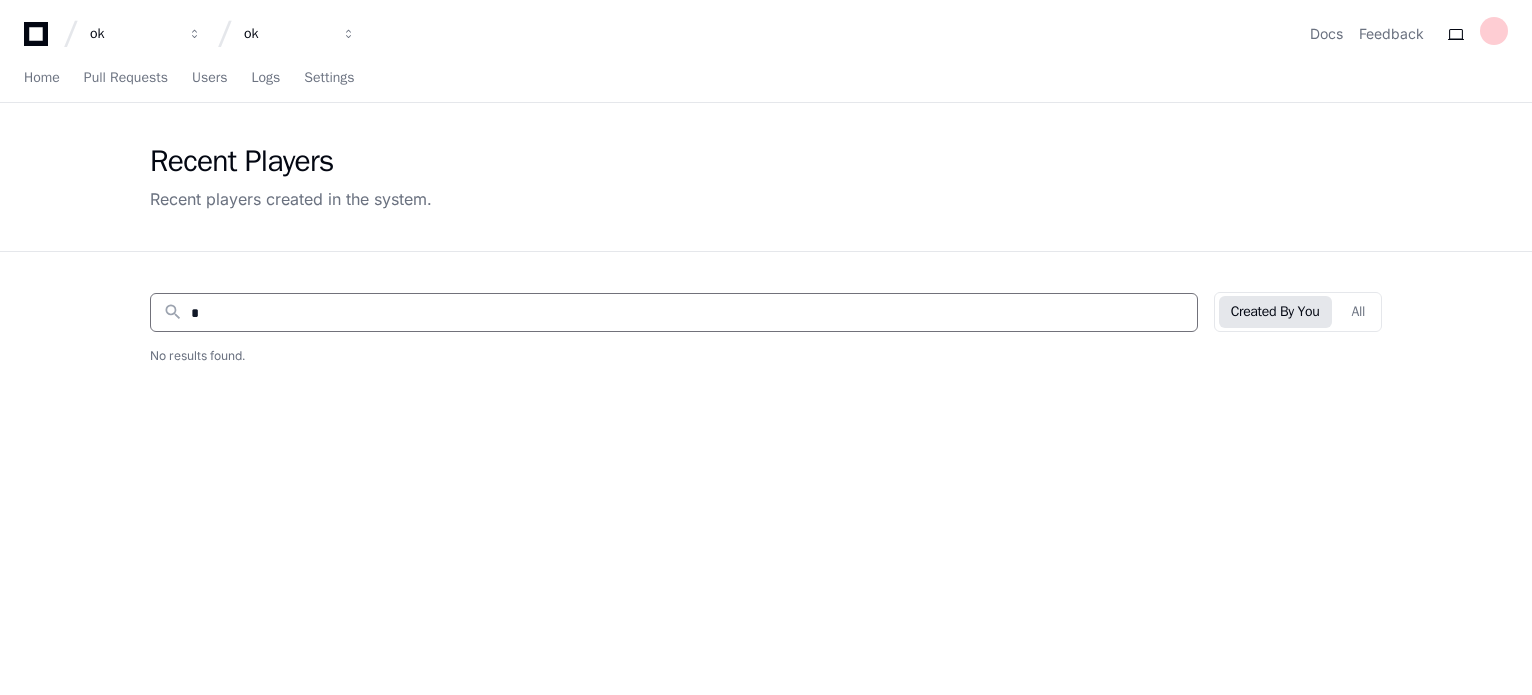type 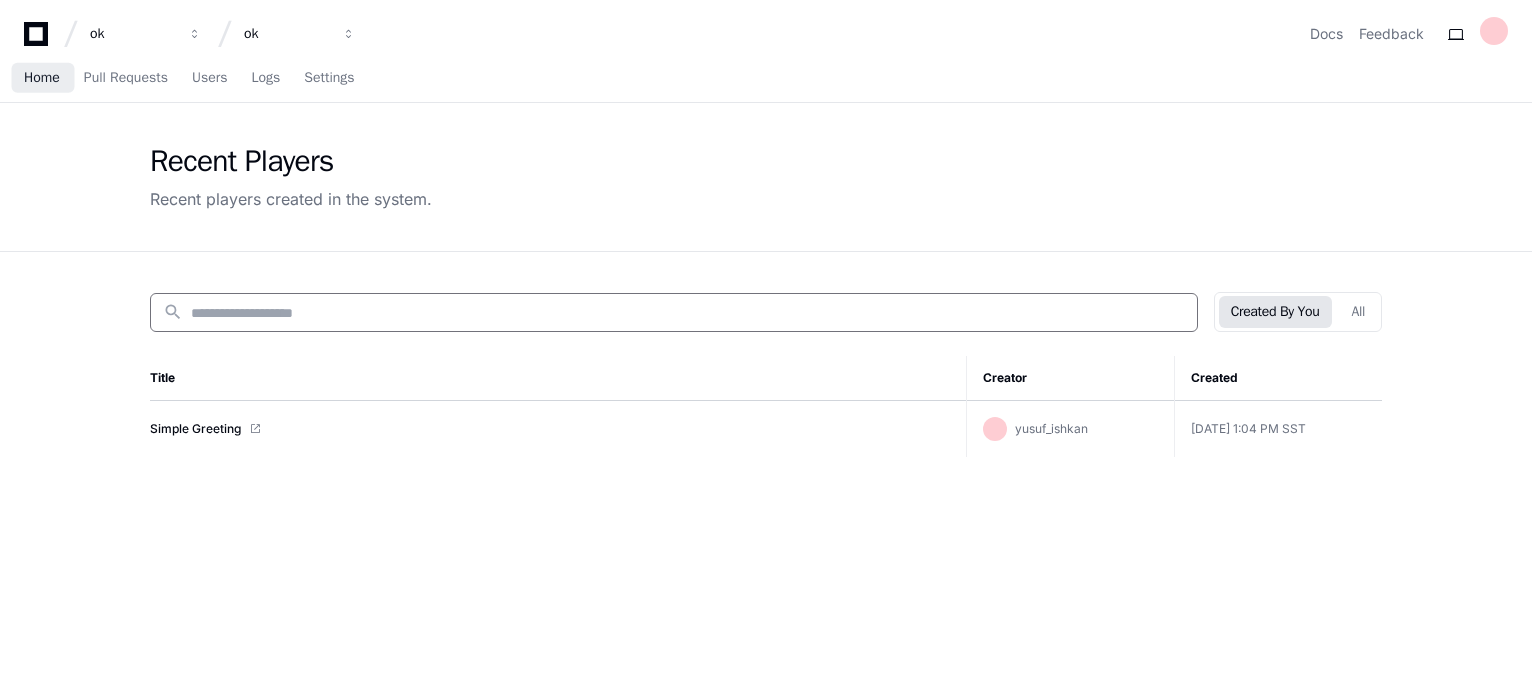 click on "Home" at bounding box center [42, 78] 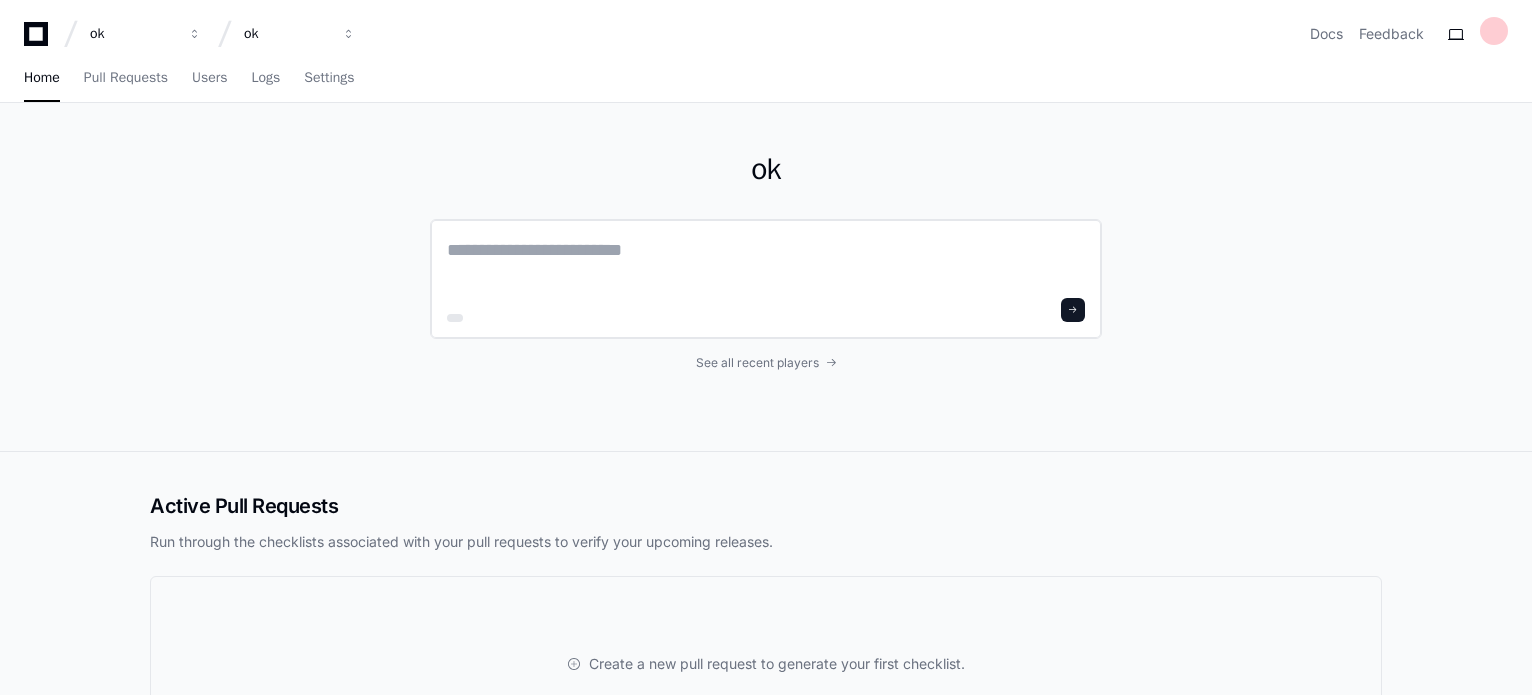 click 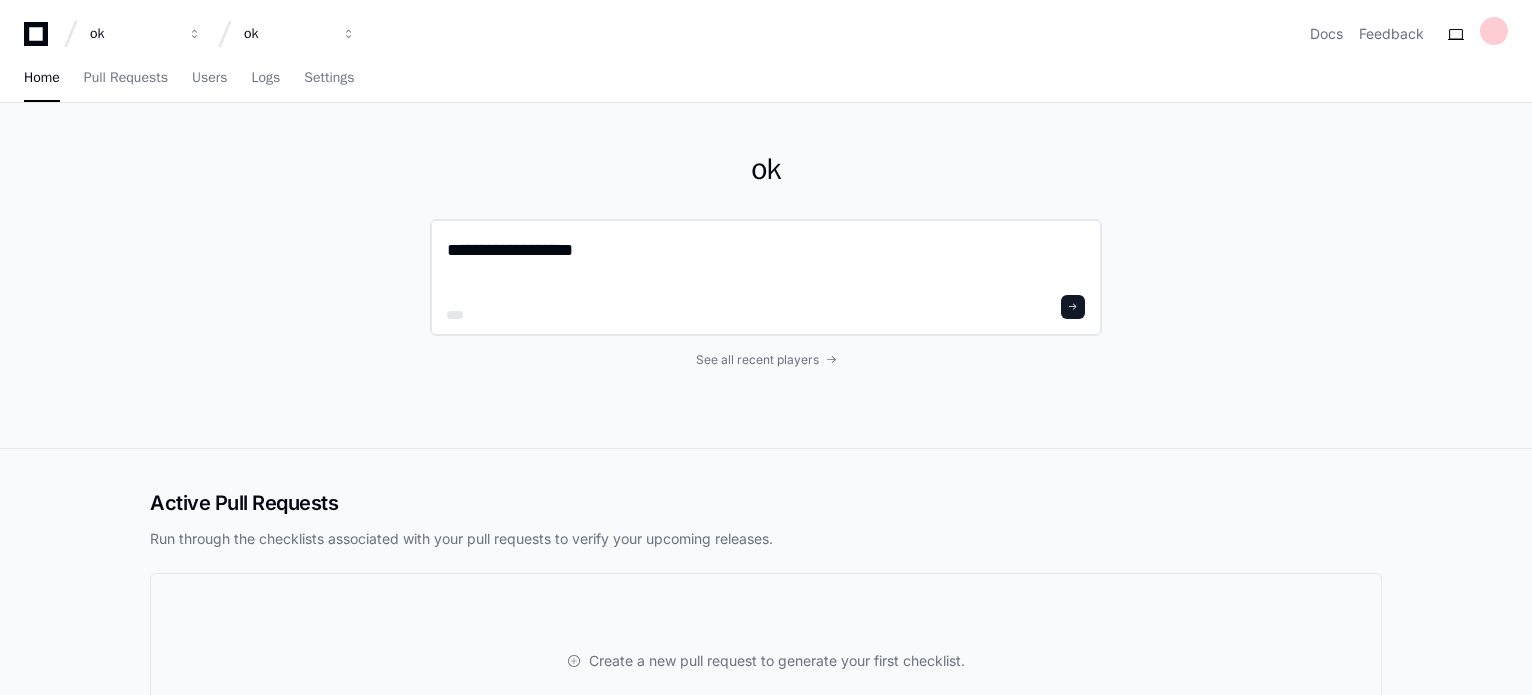 type on "**********" 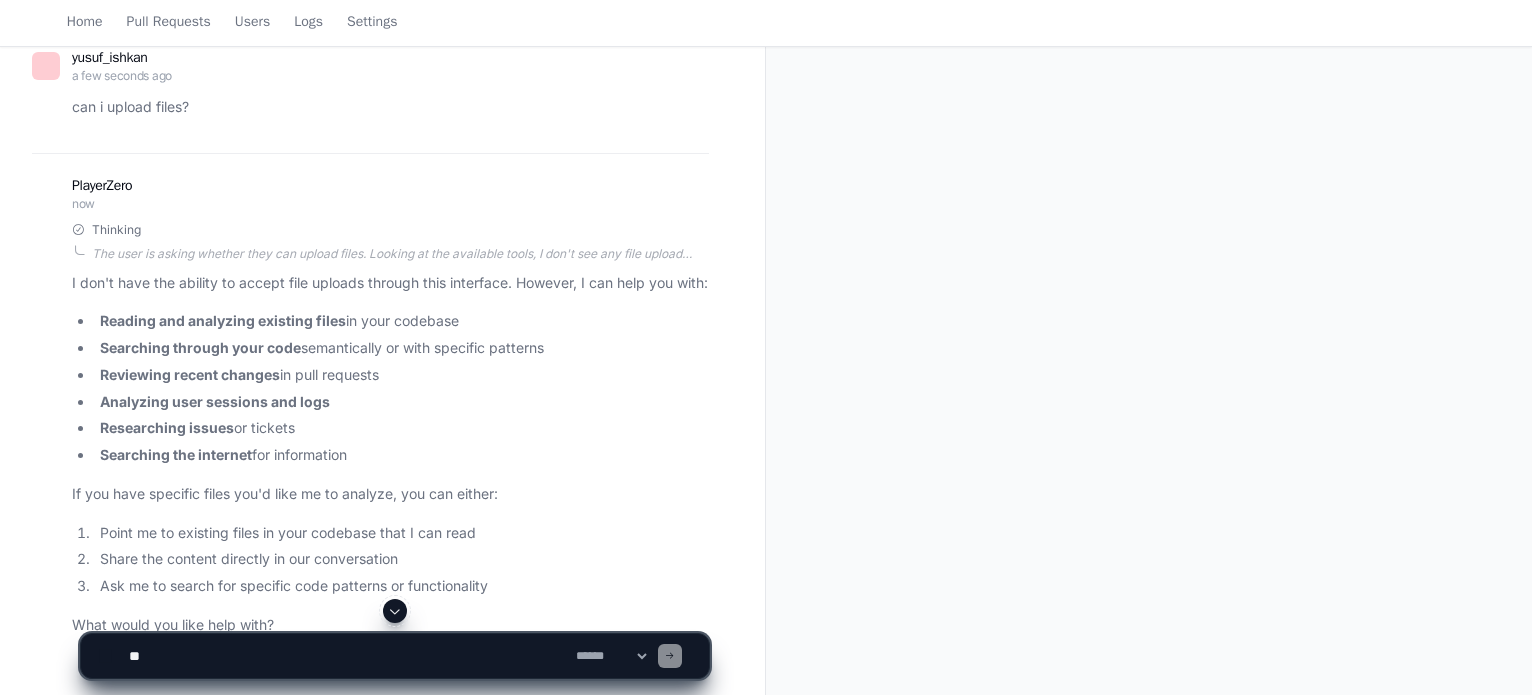 scroll, scrollTop: 200, scrollLeft: 0, axis: vertical 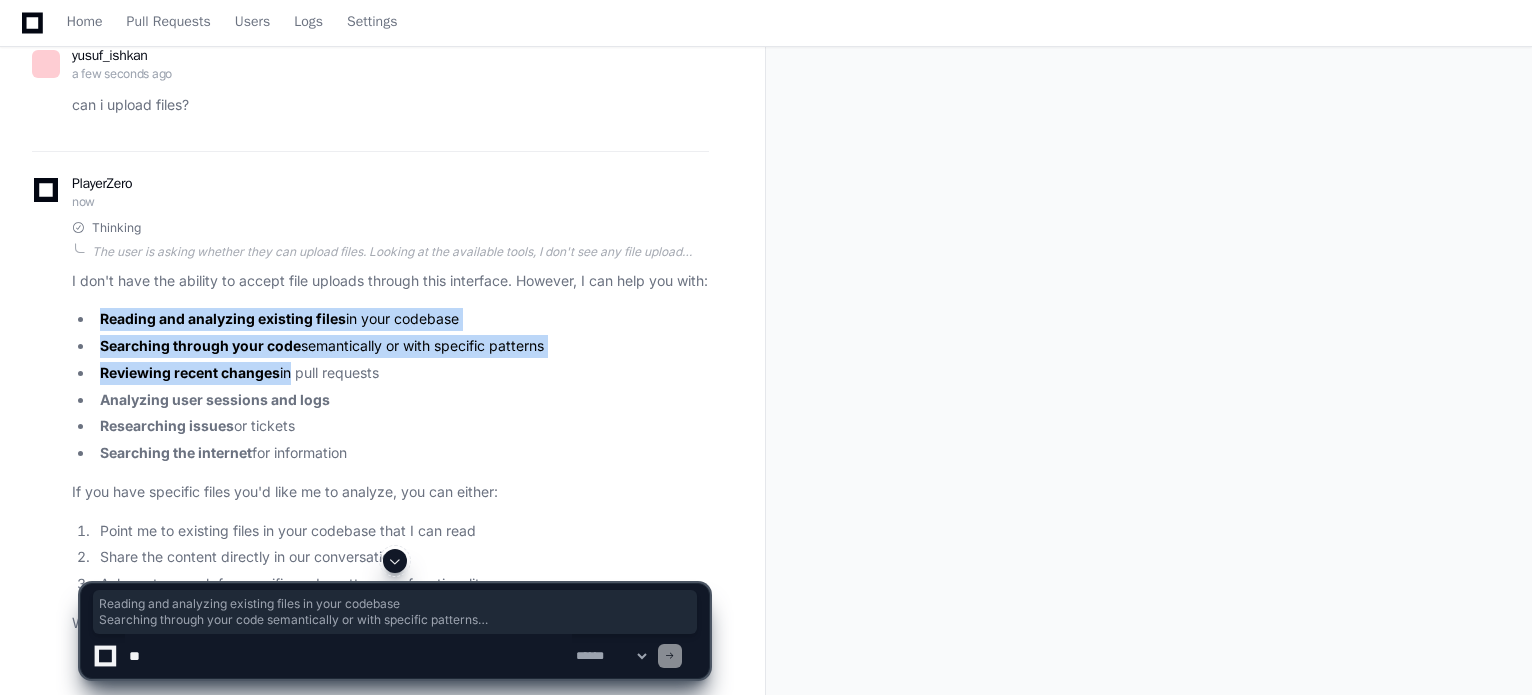drag, startPoint x: 102, startPoint y: 335, endPoint x: 287, endPoint y: 390, distance: 193.0026 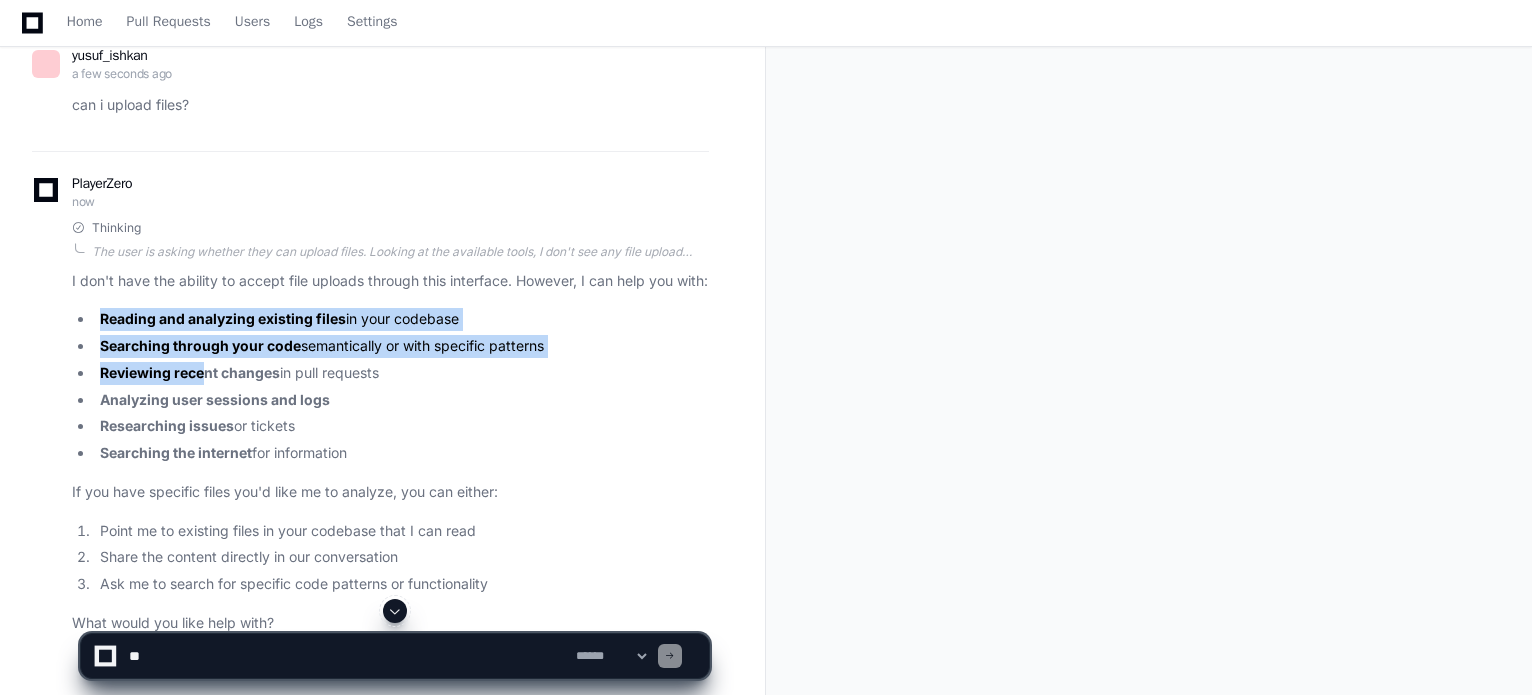 drag, startPoint x: 95, startPoint y: 338, endPoint x: 203, endPoint y: 389, distance: 119.43617 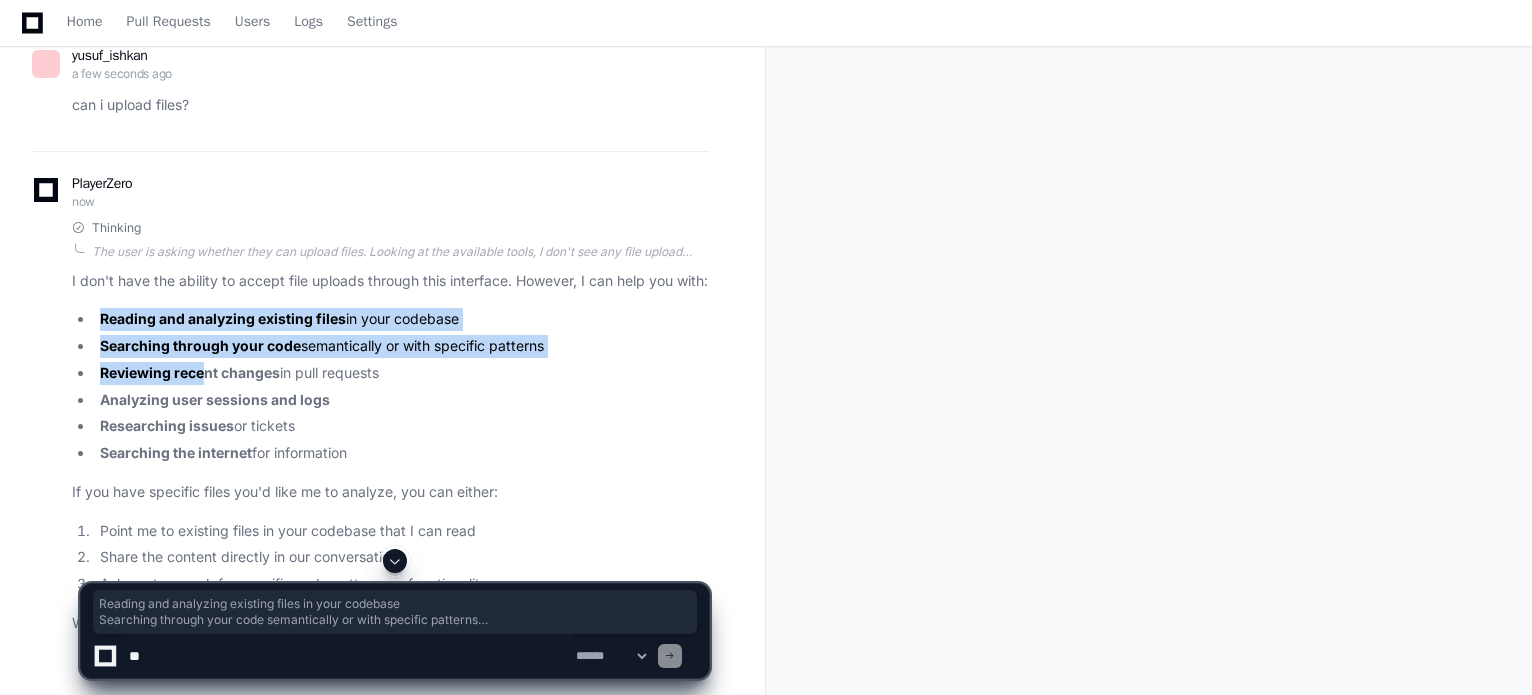 click on "Reviewing recent changes" 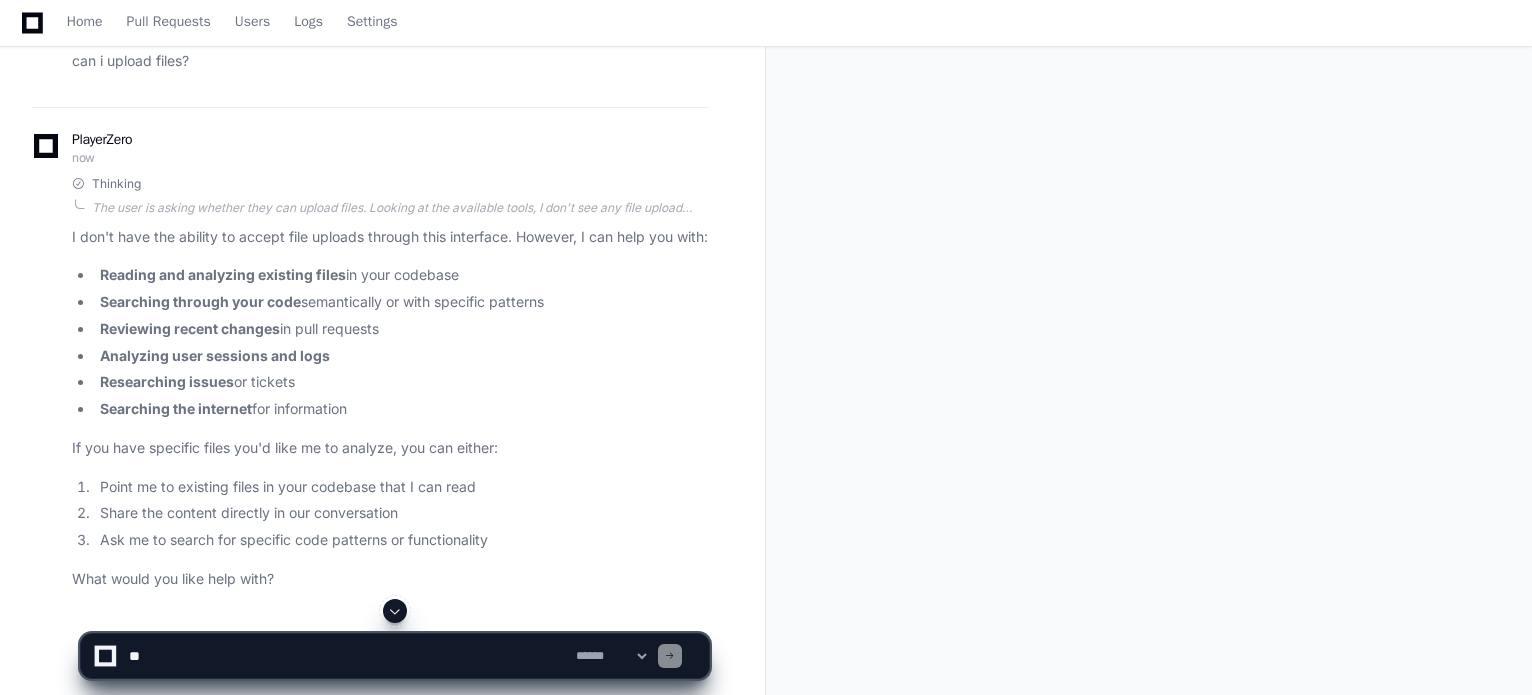 scroll, scrollTop: 324, scrollLeft: 0, axis: vertical 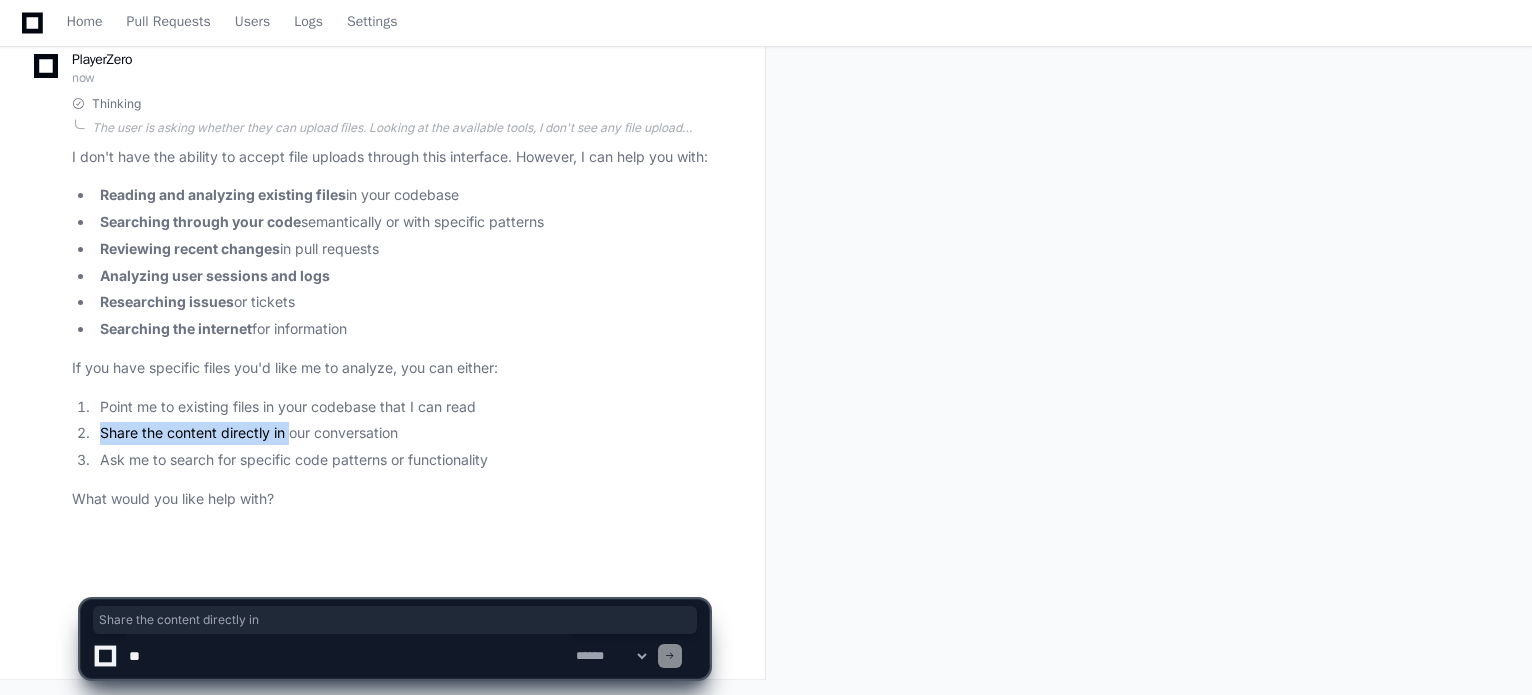 drag, startPoint x: 103, startPoint y: 456, endPoint x: 291, endPoint y: 459, distance: 188.02394 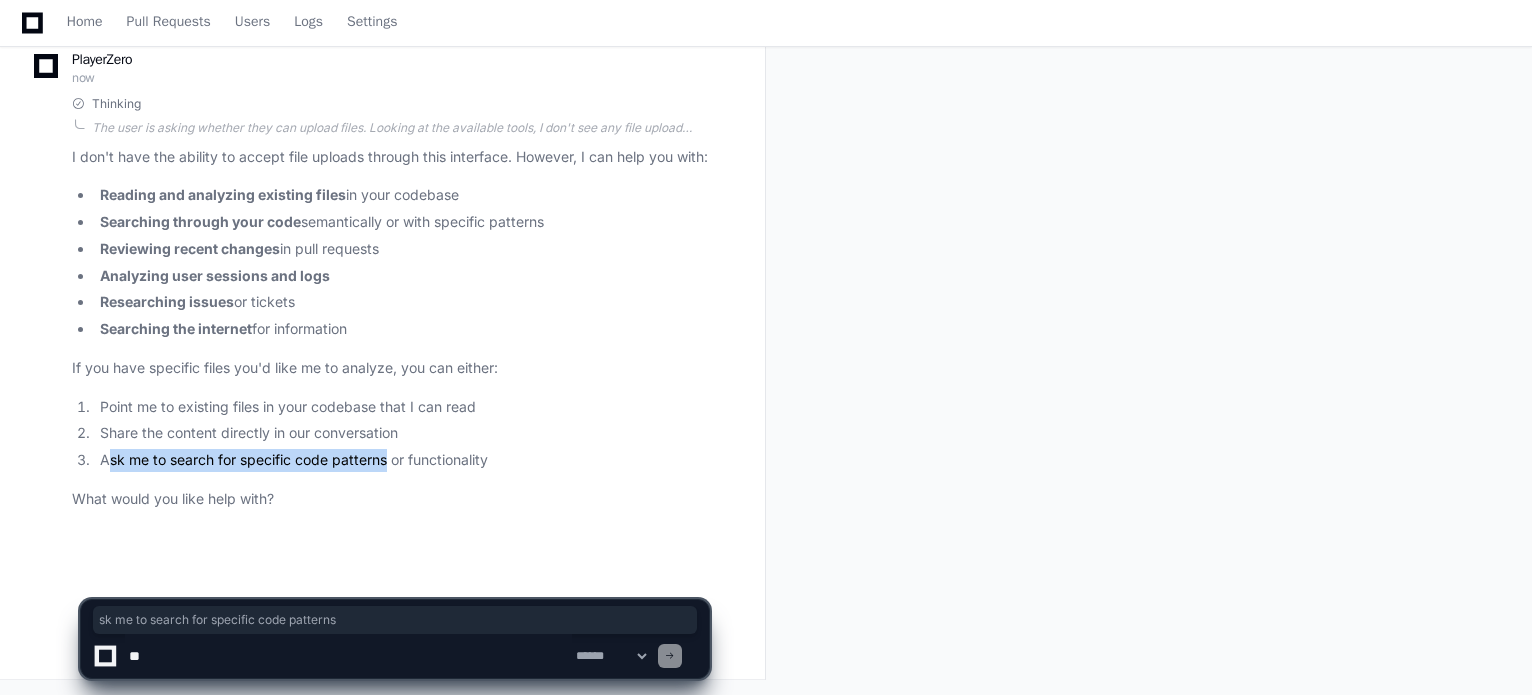drag, startPoint x: 260, startPoint y: 477, endPoint x: 388, endPoint y: 477, distance: 128 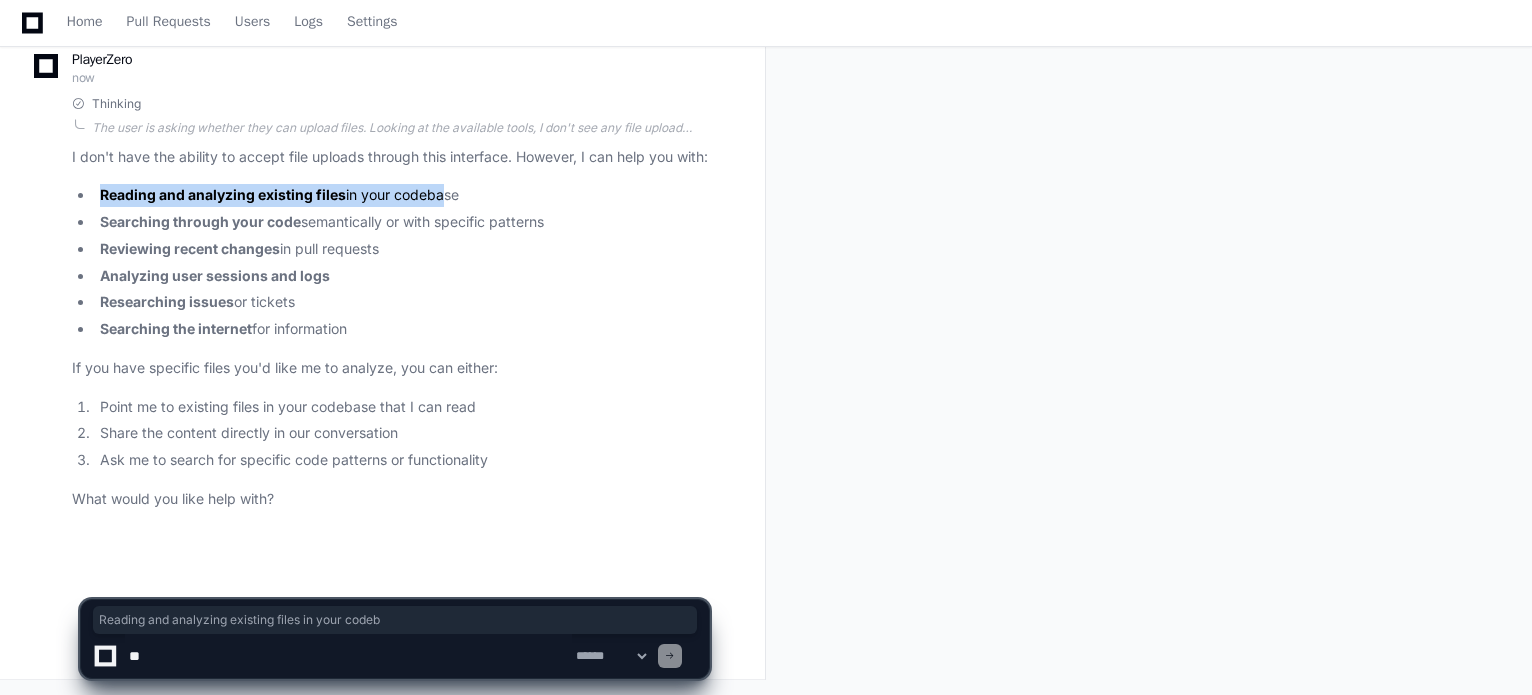 drag, startPoint x: 96, startPoint y: 215, endPoint x: 439, endPoint y: 219, distance: 343.02332 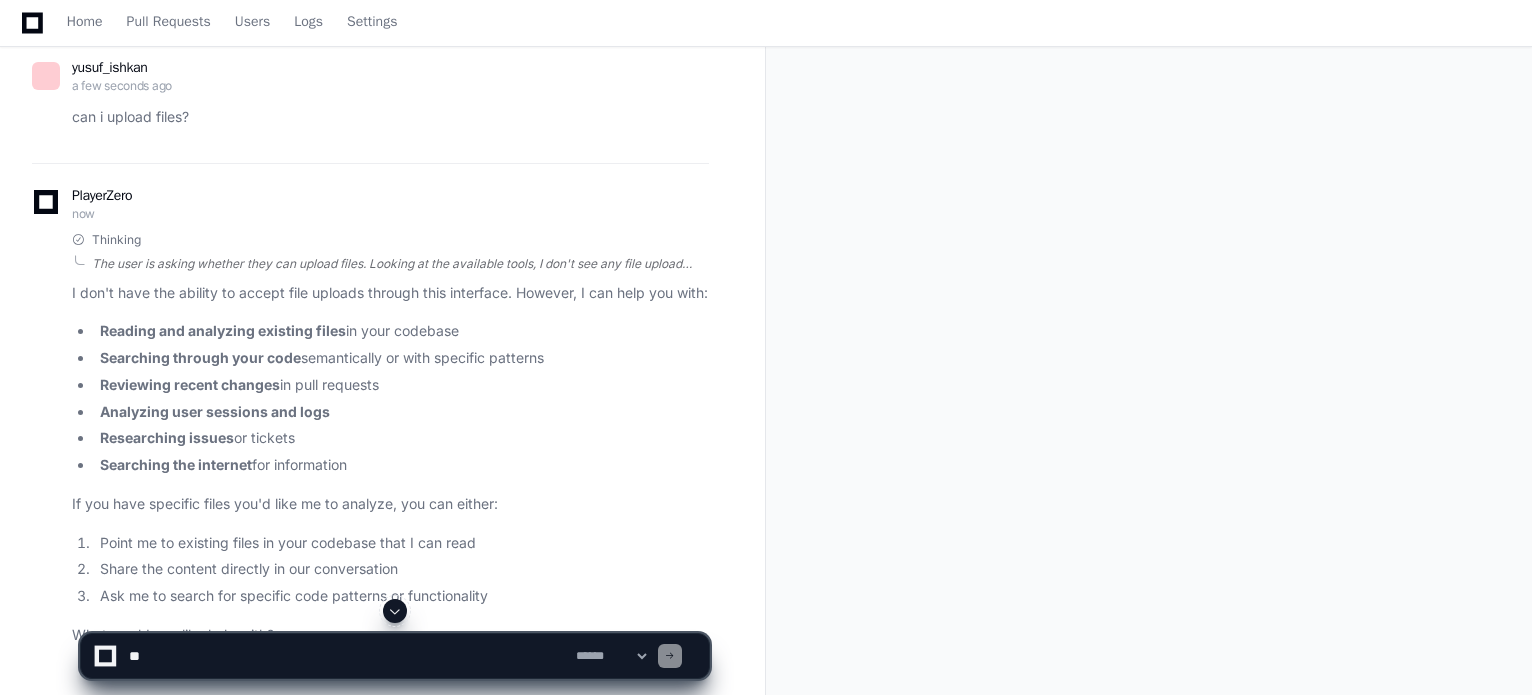 scroll, scrollTop: 300, scrollLeft: 0, axis: vertical 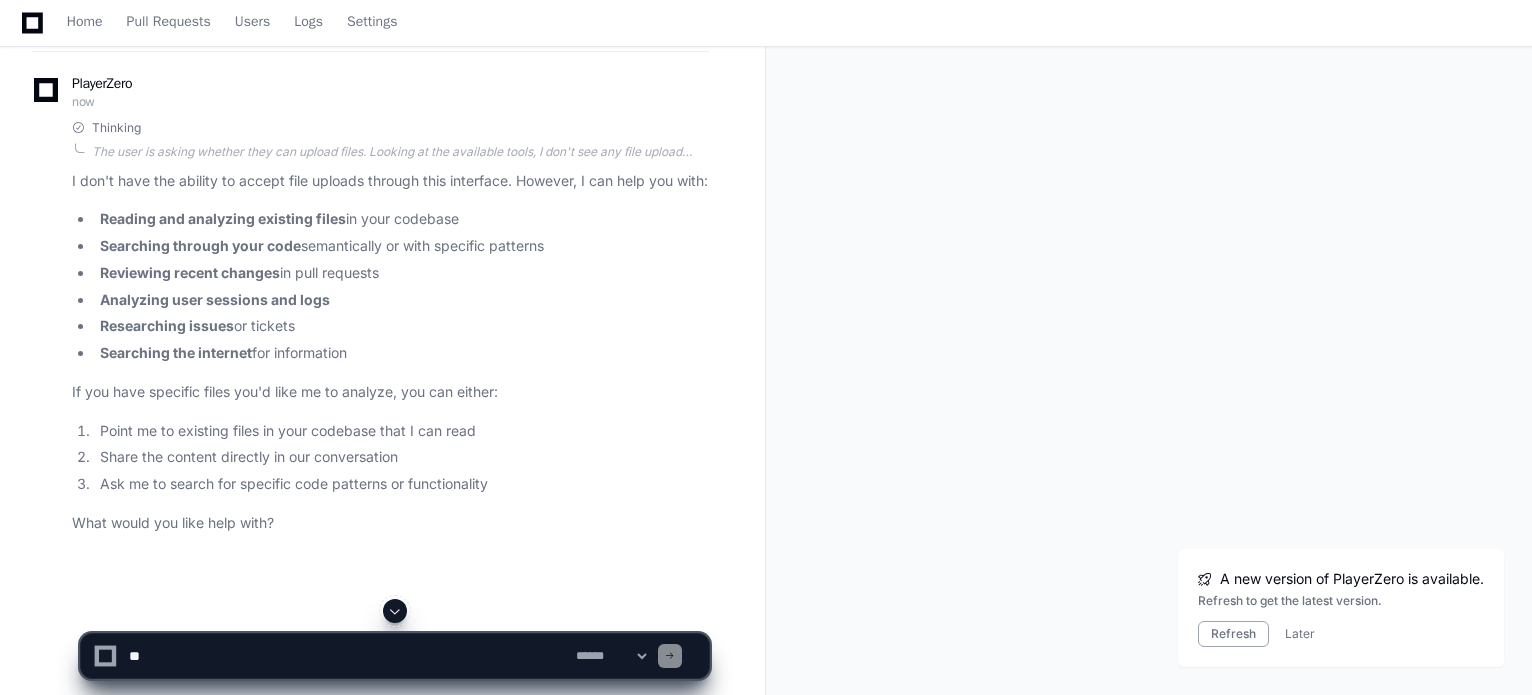 click on "File Upload Inquiry  Created by  @ yusuf_ishkan  now   [PERSON_NAME] a few seconds ago can i upload files?
PlayerZero now Thinking  The user is asking whether they can upload files. Looking at the available tools, I don't see any file upload functionality. The tools I have access to are primarily for:
1. Searching and reading existing codebases
2. Querying user sessions and logs
3. Searching for issues and tickets
4. Getting PR details
5. Internet search
6. Deep research agent
None of these tools allow for file uploads. I should directly answer that file upload capability is not available through the current interface, but I can help with analyzing existing files in the codebase or other tasks using the available tools.   I don't have the ability to accept file uploads through this interface. However, I can help you with:
Reading and analyzing existing files  in your codebase
Searching through your code  semantically or with specific patterns" 